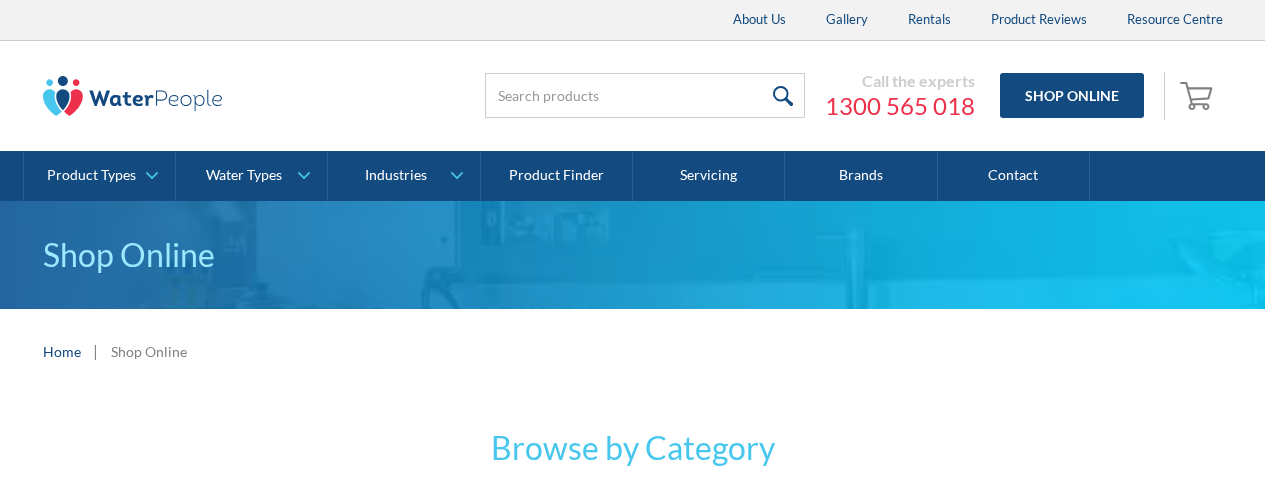 scroll, scrollTop: 0, scrollLeft: 0, axis: both 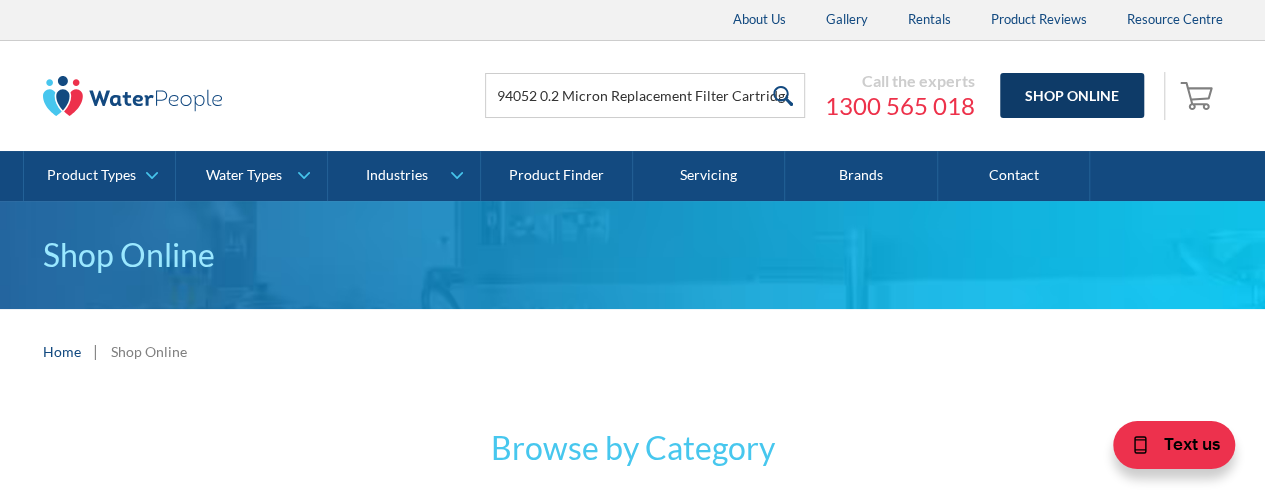 type on "Billi 994052 0.2 Micron Replacement Filter Cartridge" 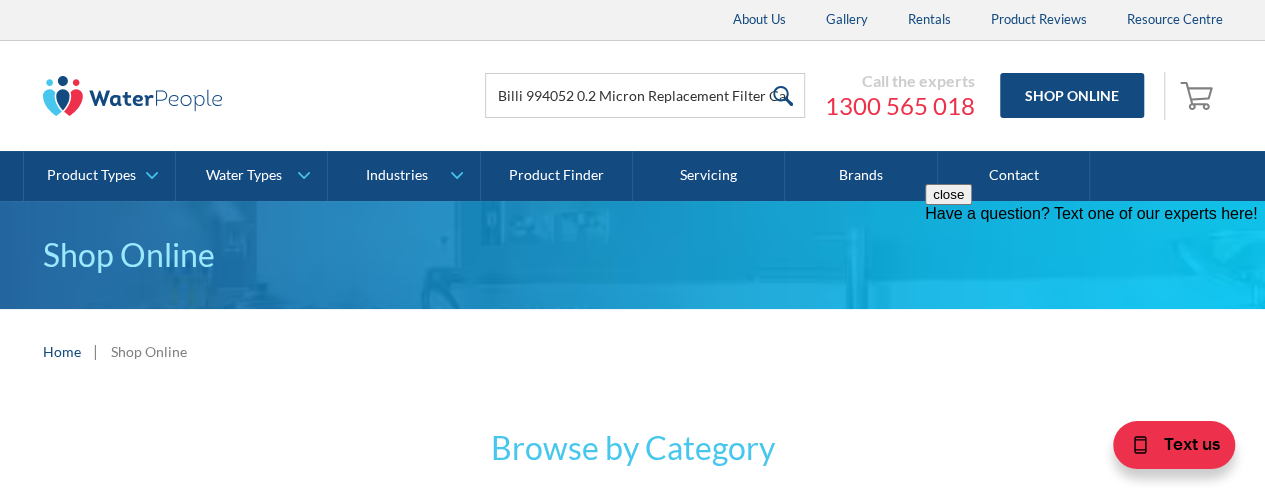 scroll, scrollTop: 0, scrollLeft: 0, axis: both 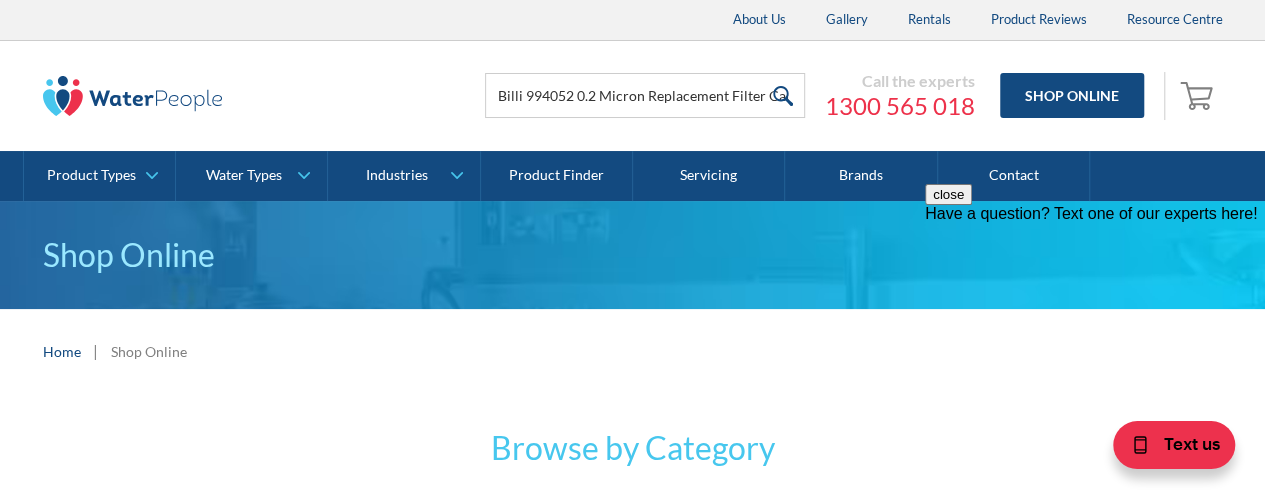 click at bounding box center [783, 95] 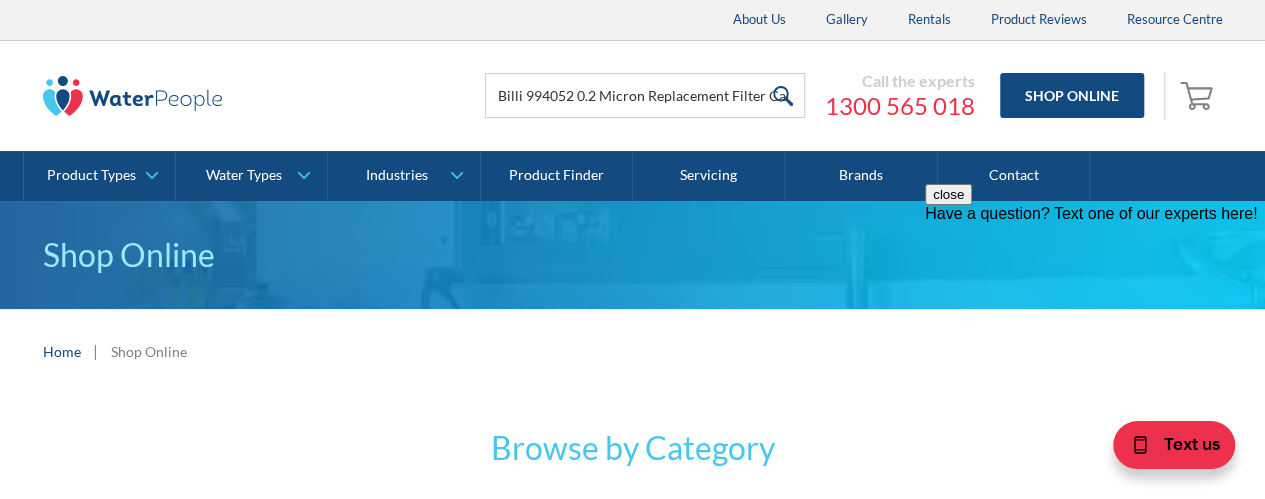 scroll, scrollTop: 1, scrollLeft: 0, axis: vertical 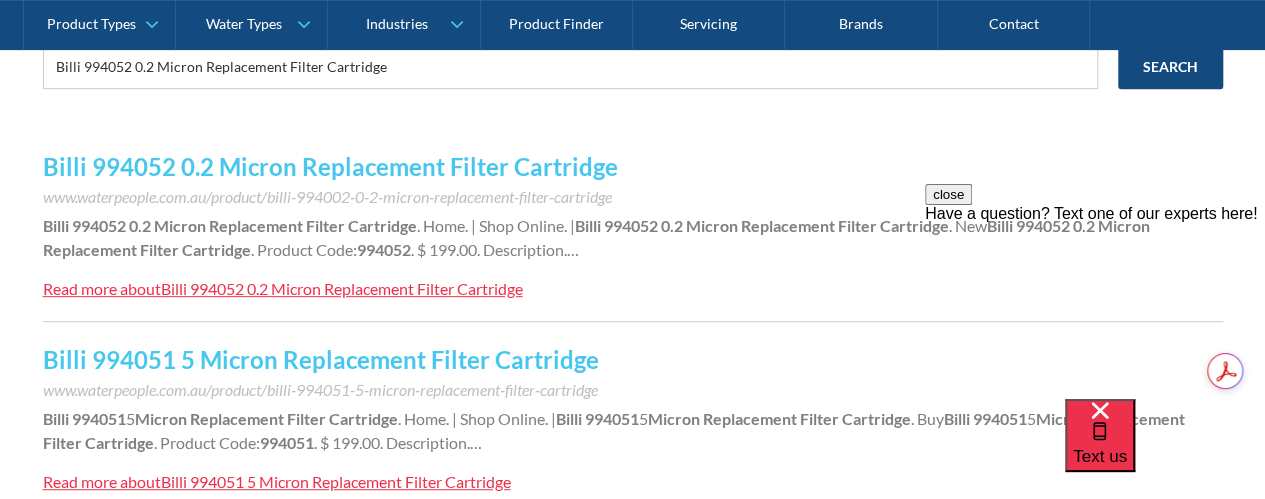 click on "Billi 994052 0.2 Micron Replacement Filter Cartridge" at bounding box center (342, 288) 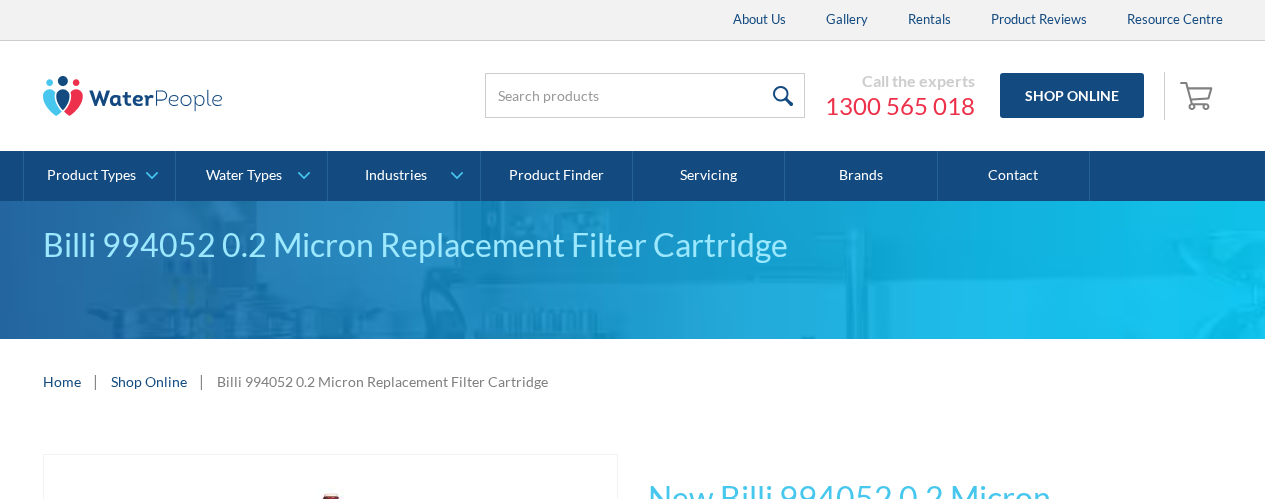 scroll, scrollTop: 0, scrollLeft: 0, axis: both 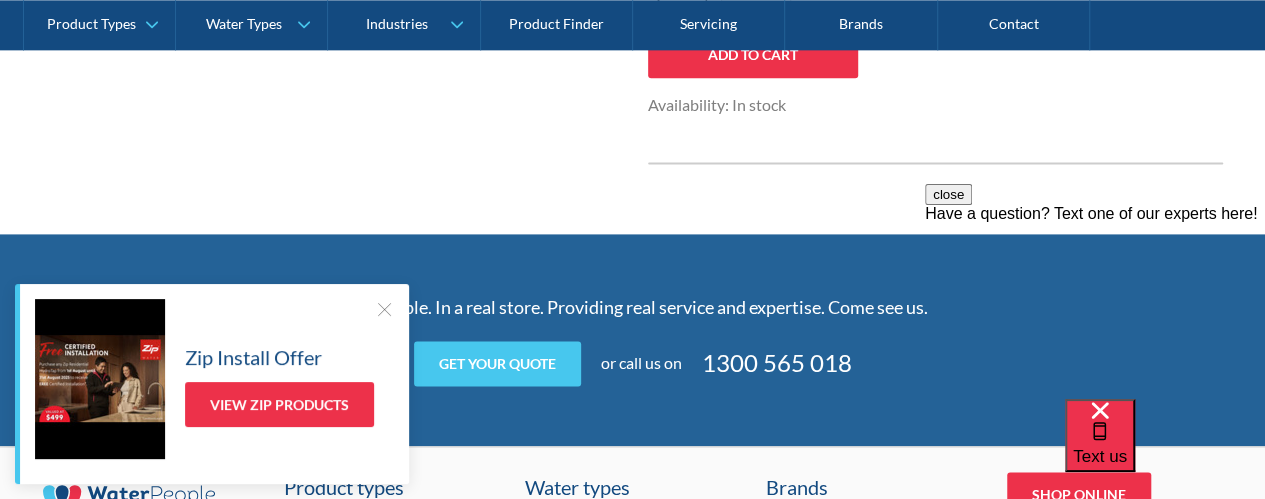 click at bounding box center [384, 309] 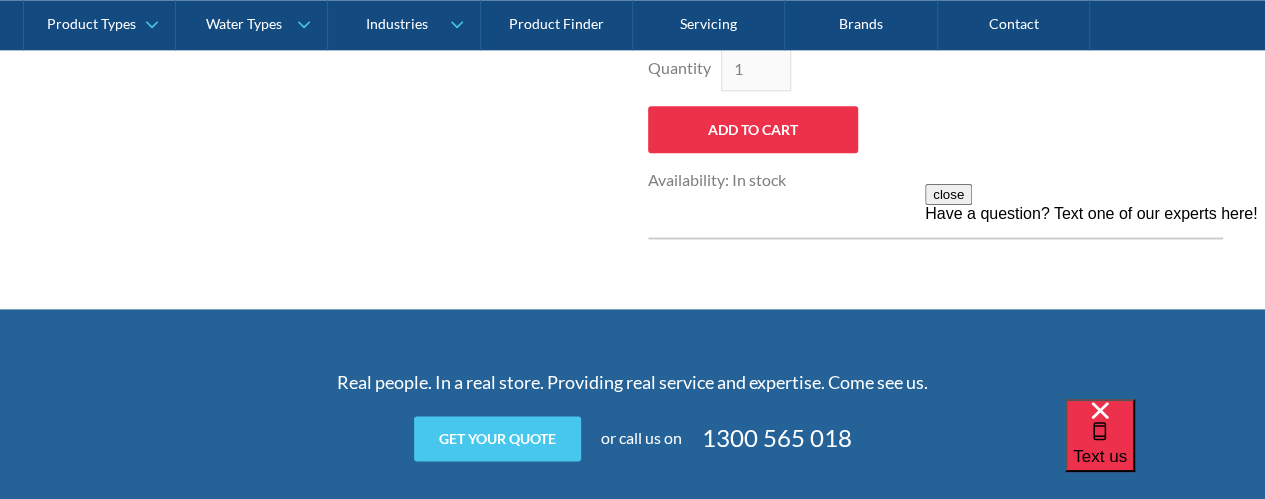scroll, scrollTop: 1000, scrollLeft: 0, axis: vertical 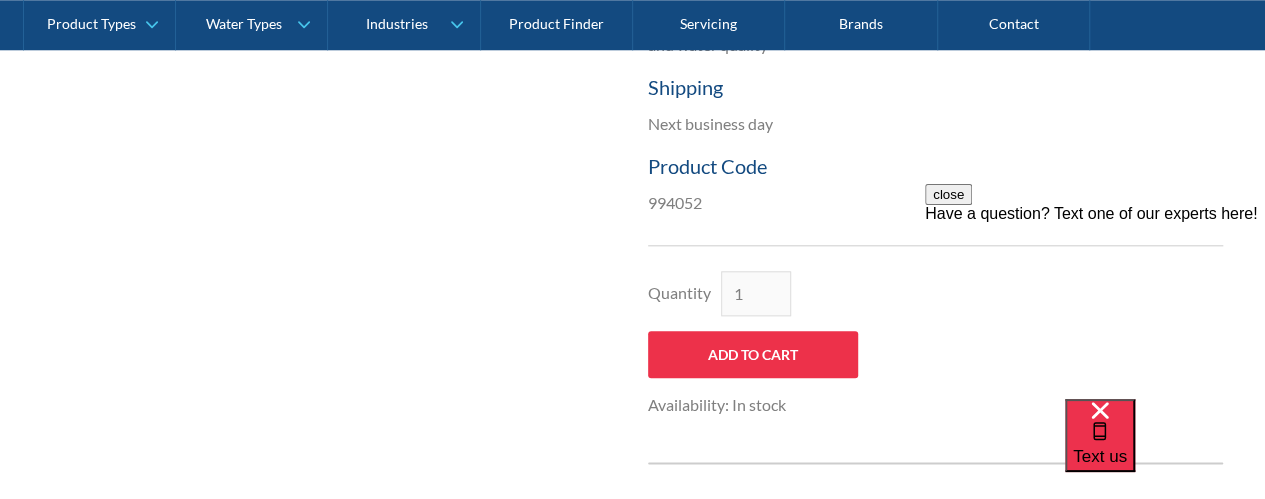 drag, startPoint x: 751, startPoint y: 354, endPoint x: 630, endPoint y: 325, distance: 124.42668 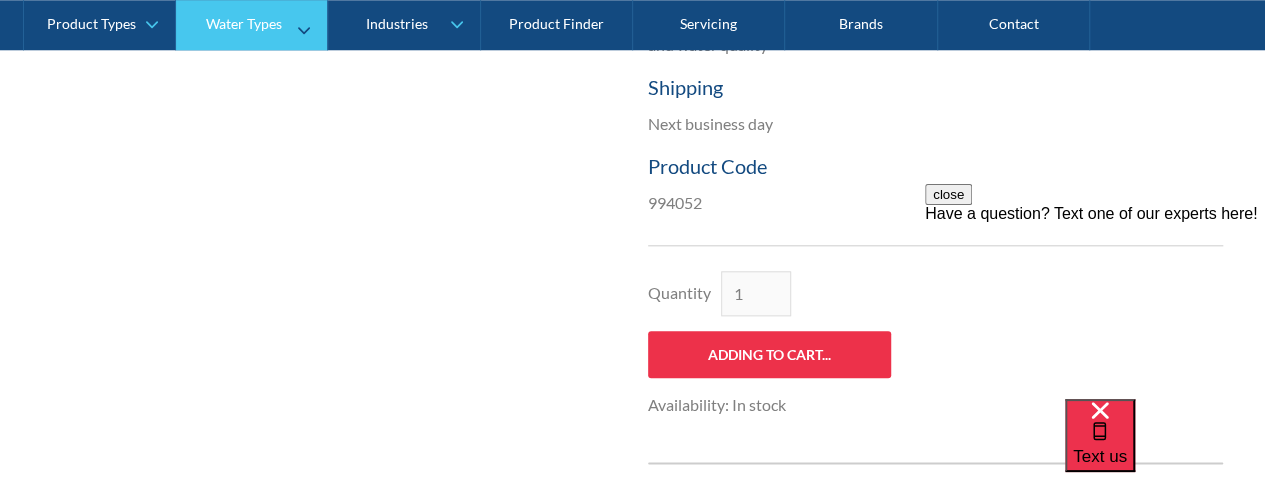 type on "Add to Cart" 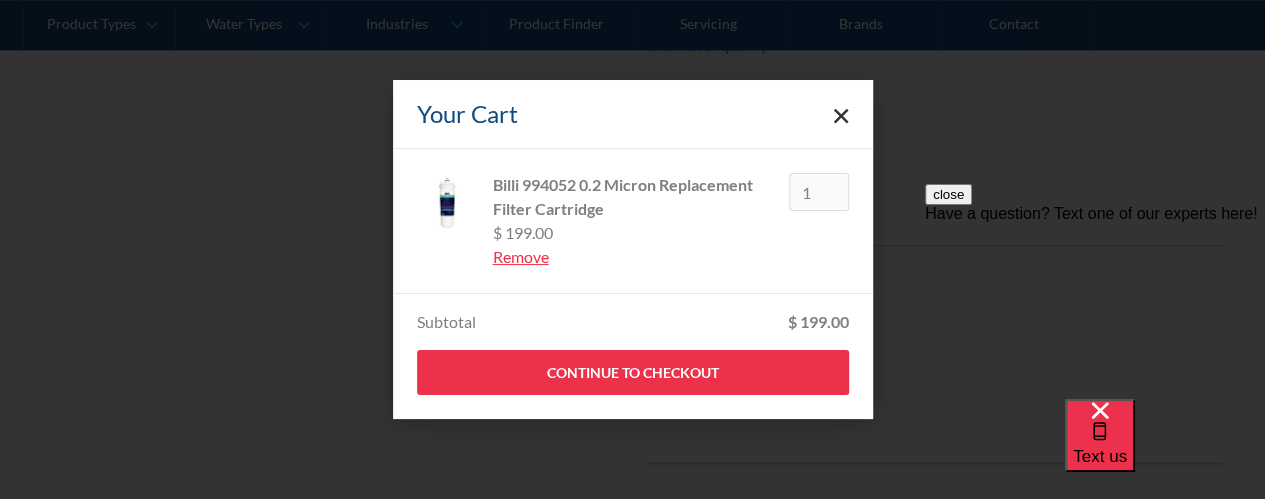 drag, startPoint x: 844, startPoint y: 117, endPoint x: 754, endPoint y: 125, distance: 90.35486 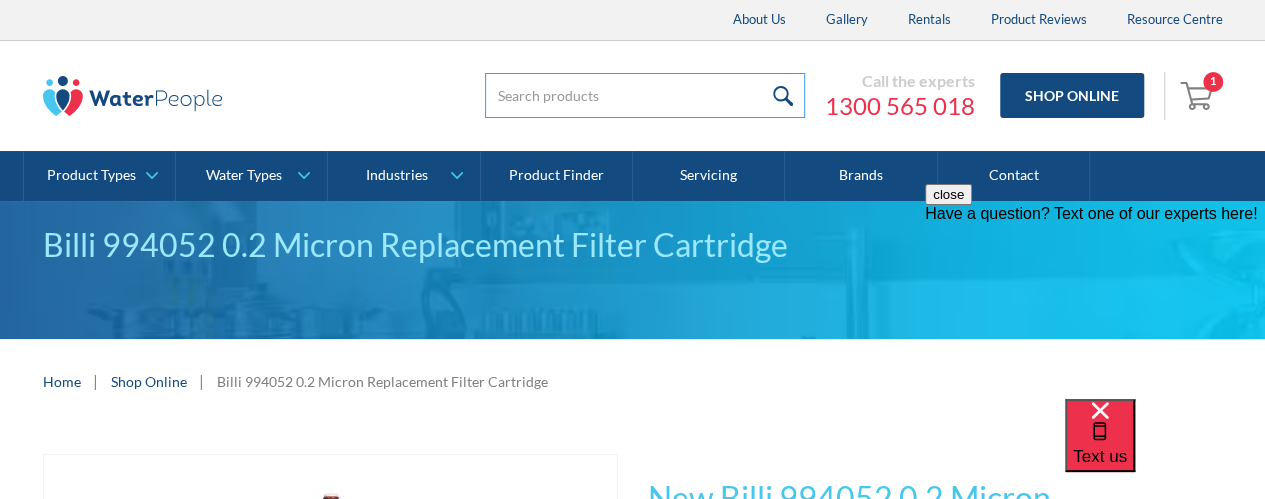 click at bounding box center (645, 95) 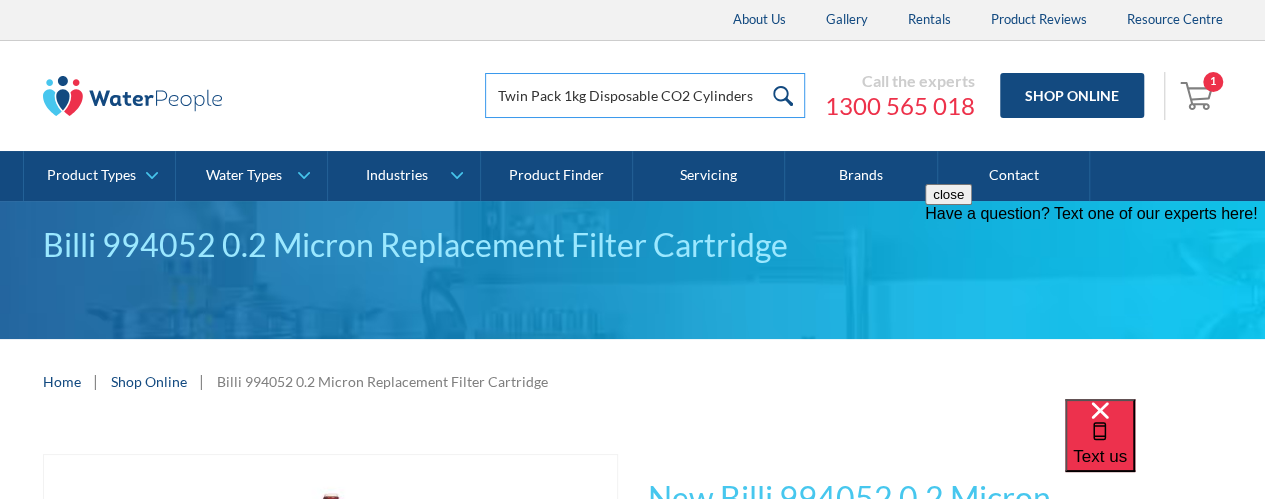 type on "Twin Pack 1kg Disposable CO2 Cylinders" 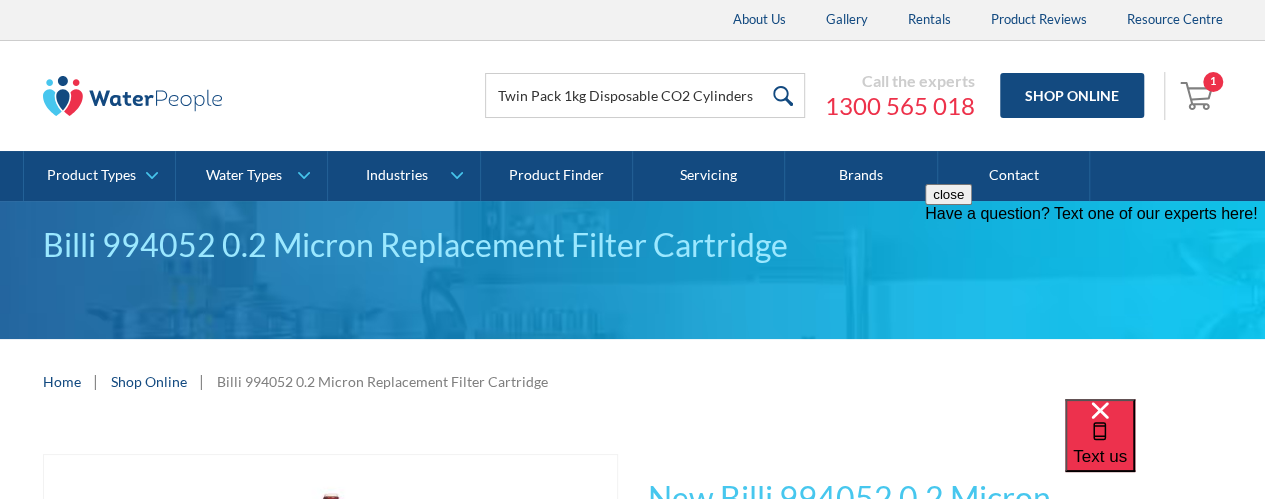 drag, startPoint x: 780, startPoint y: 90, endPoint x: 764, endPoint y: 203, distance: 114.12712 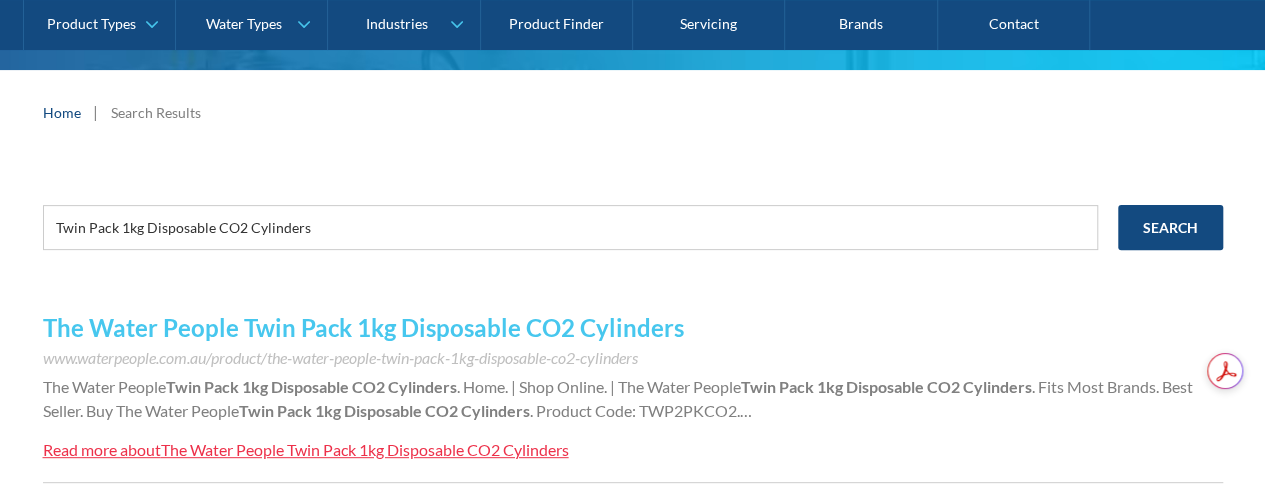scroll, scrollTop: 0, scrollLeft: 0, axis: both 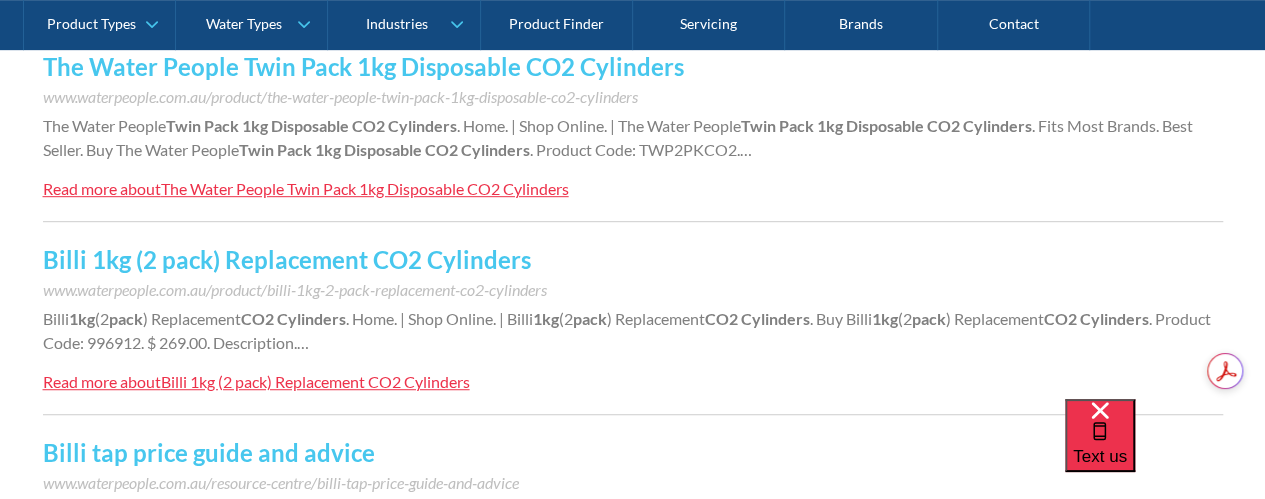 click on "The Water People Twin Pack 1kg Disposable CO2 Cylinders" at bounding box center [365, 188] 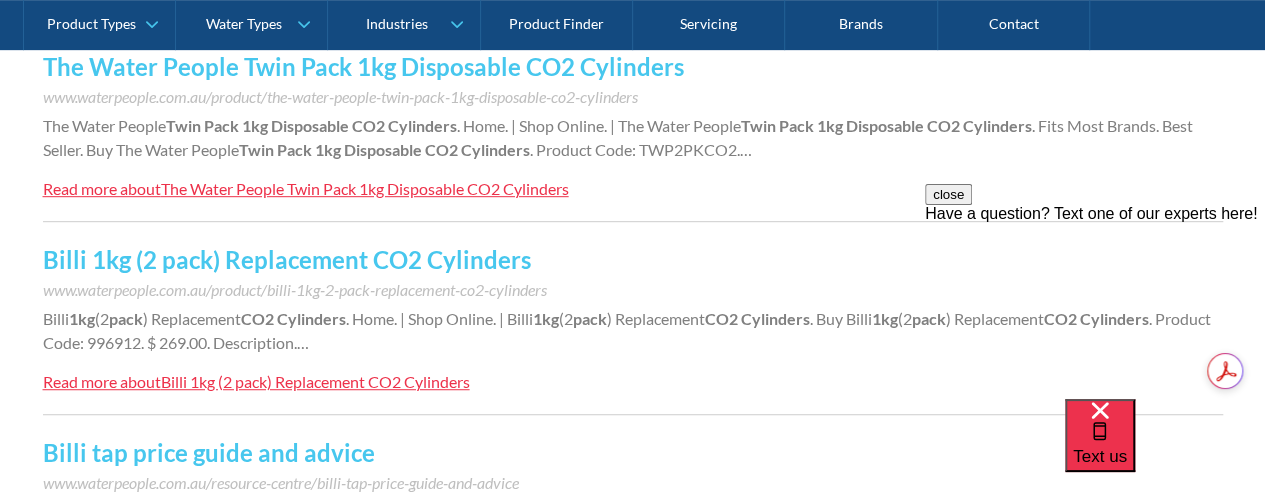 scroll, scrollTop: 0, scrollLeft: 0, axis: both 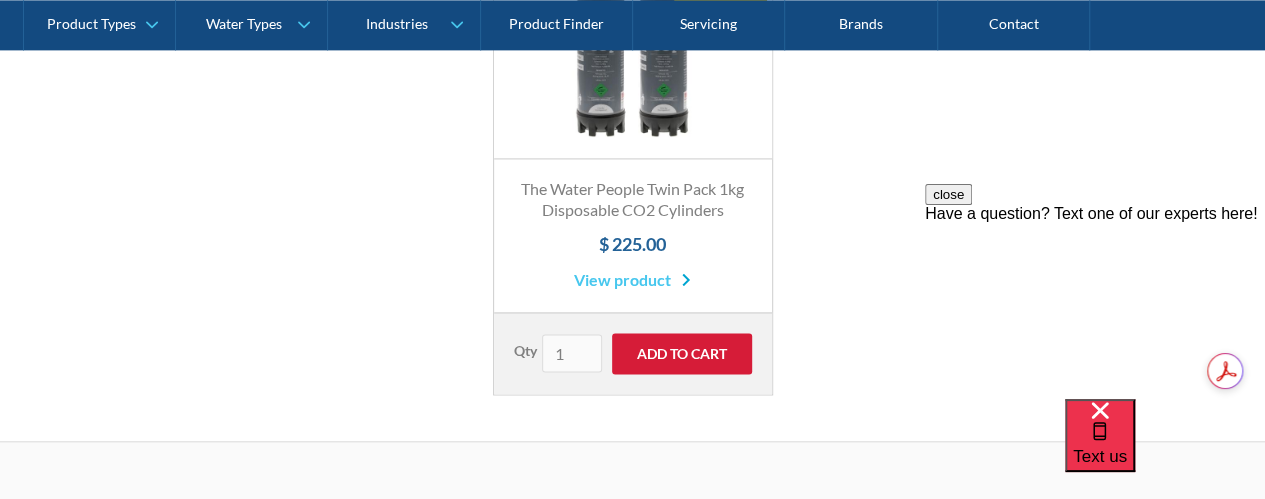 click on "Add to Cart" at bounding box center (682, 353) 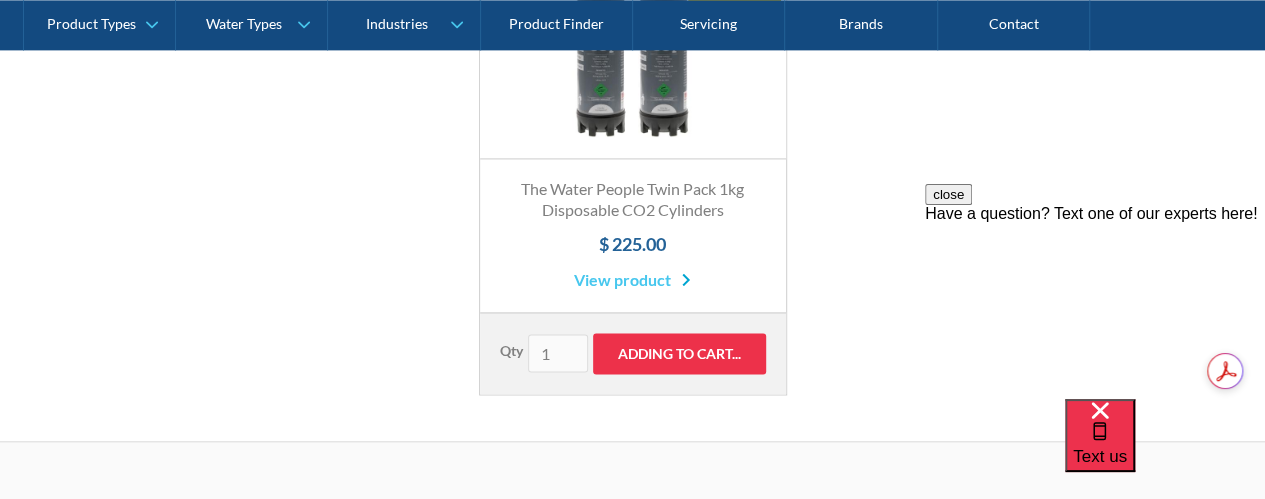 type on "Add to Cart" 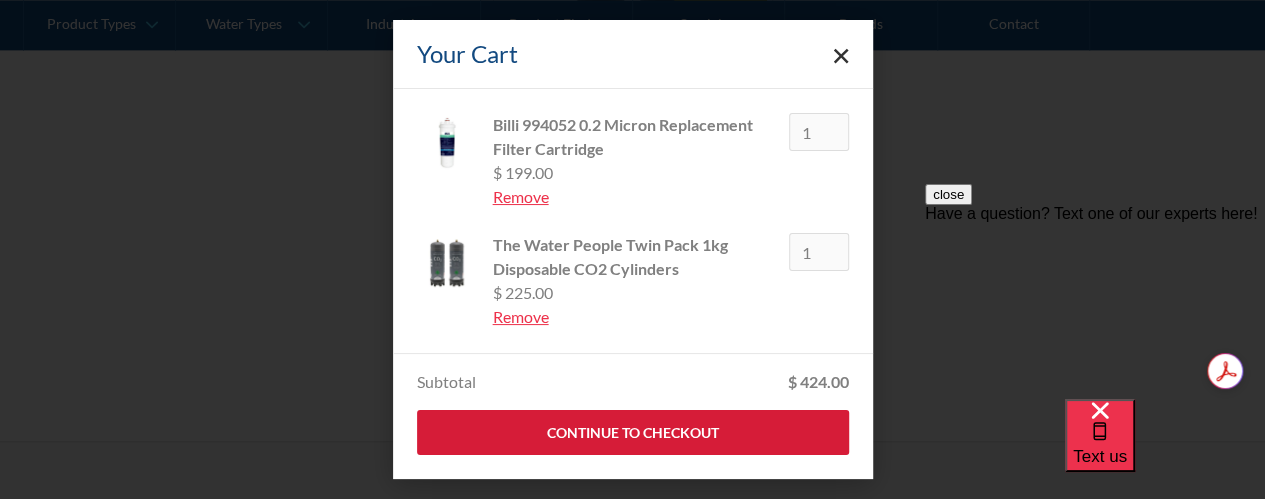 click on "Continue to Checkout" at bounding box center [633, 432] 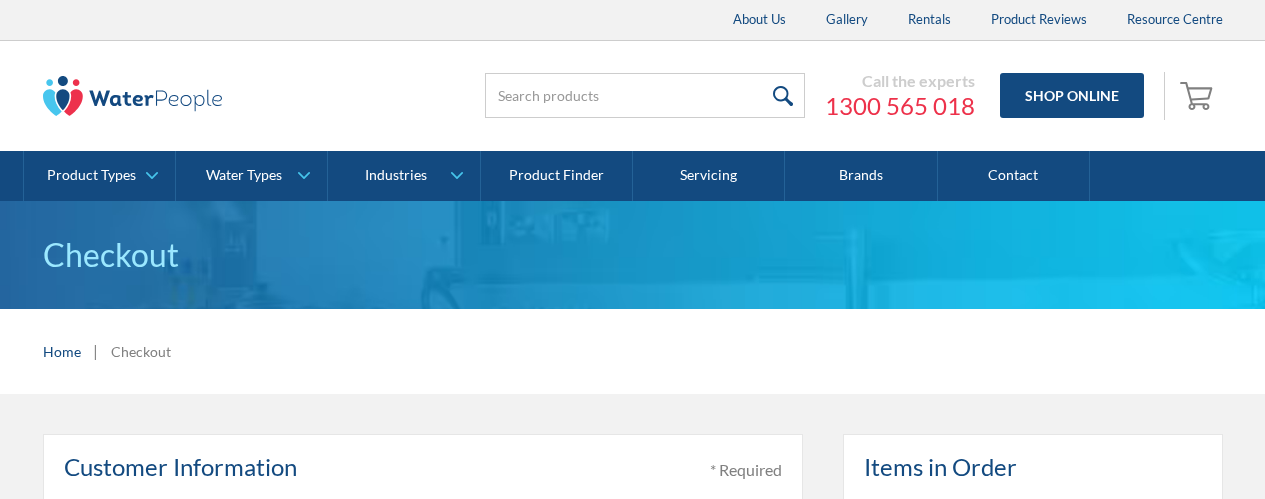 scroll, scrollTop: 0, scrollLeft: 0, axis: both 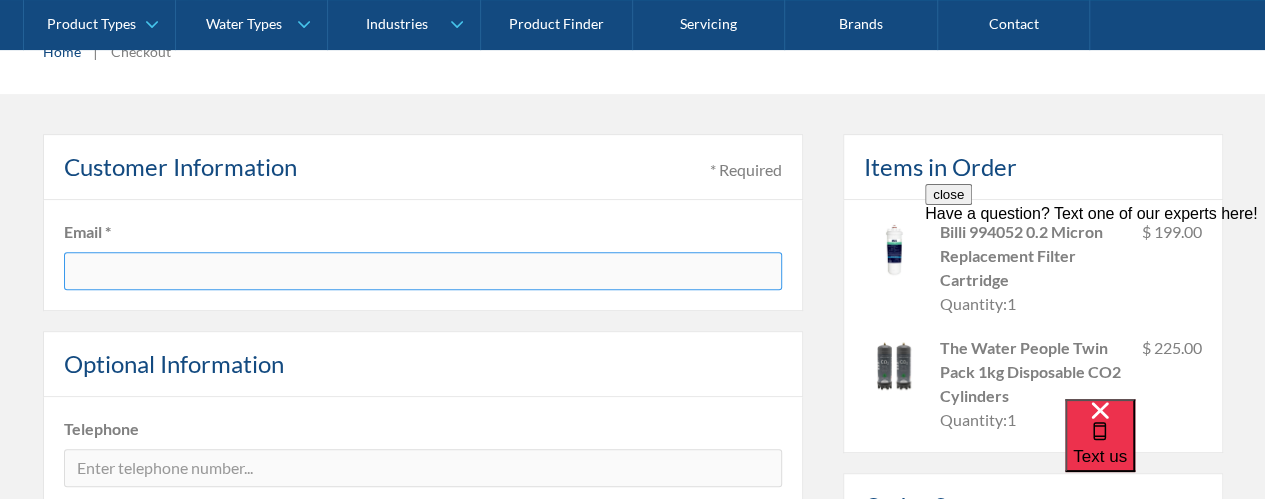 click at bounding box center [423, 271] 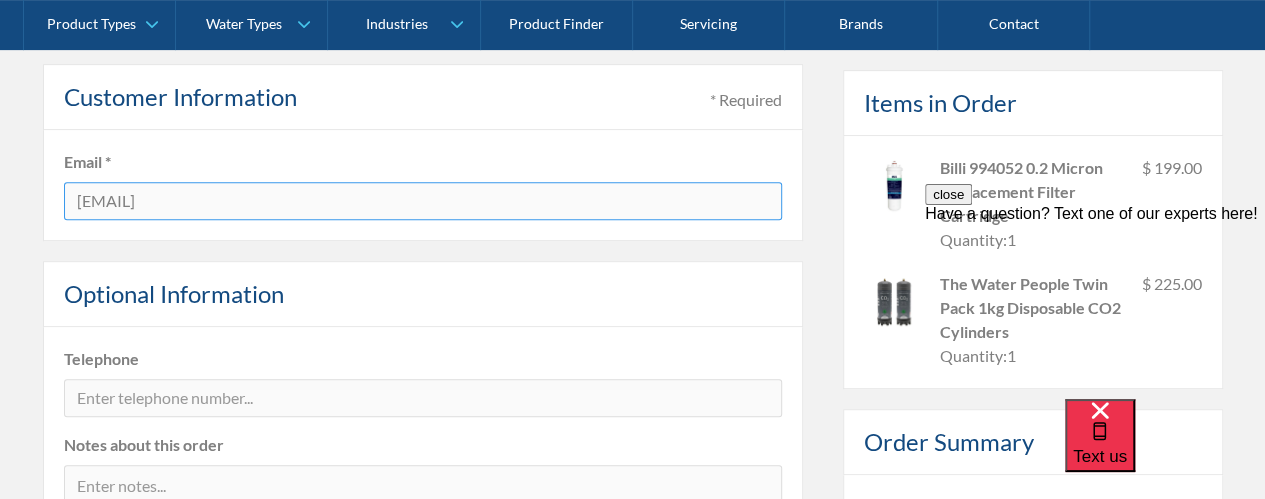 scroll, scrollTop: 400, scrollLeft: 0, axis: vertical 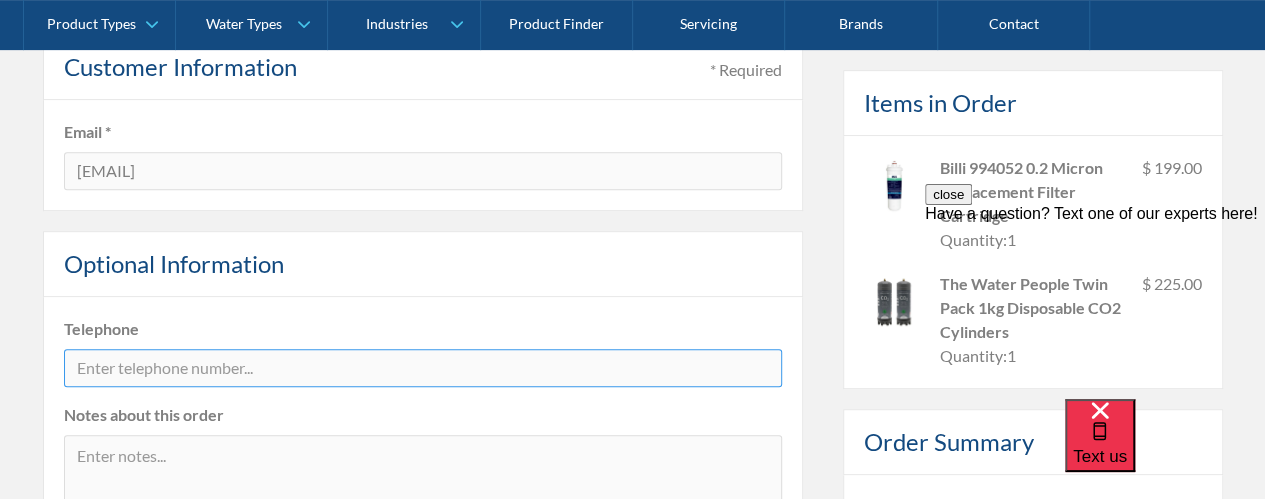 click at bounding box center [423, 368] 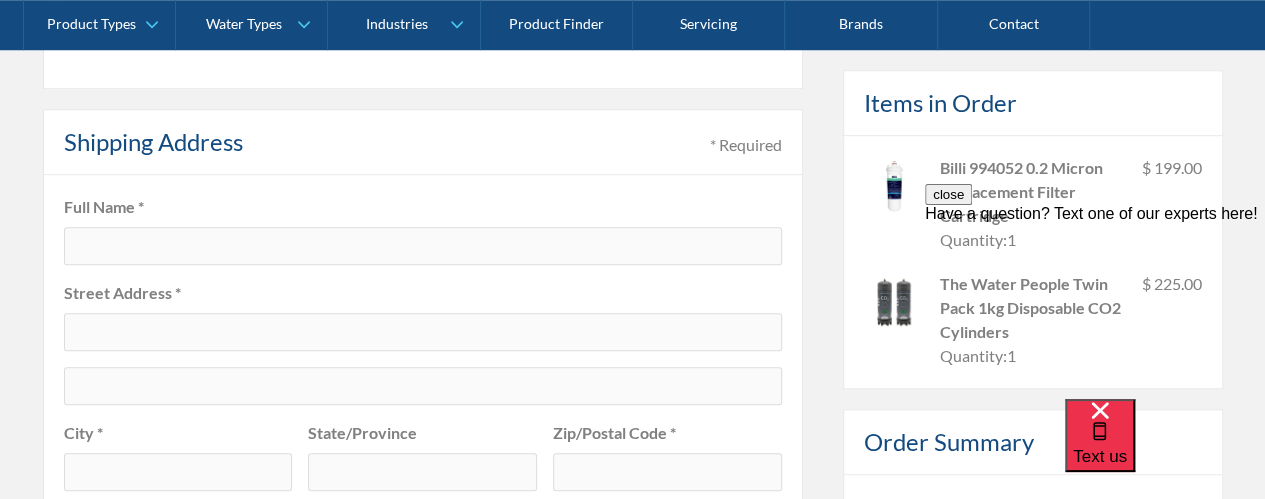 scroll, scrollTop: 900, scrollLeft: 0, axis: vertical 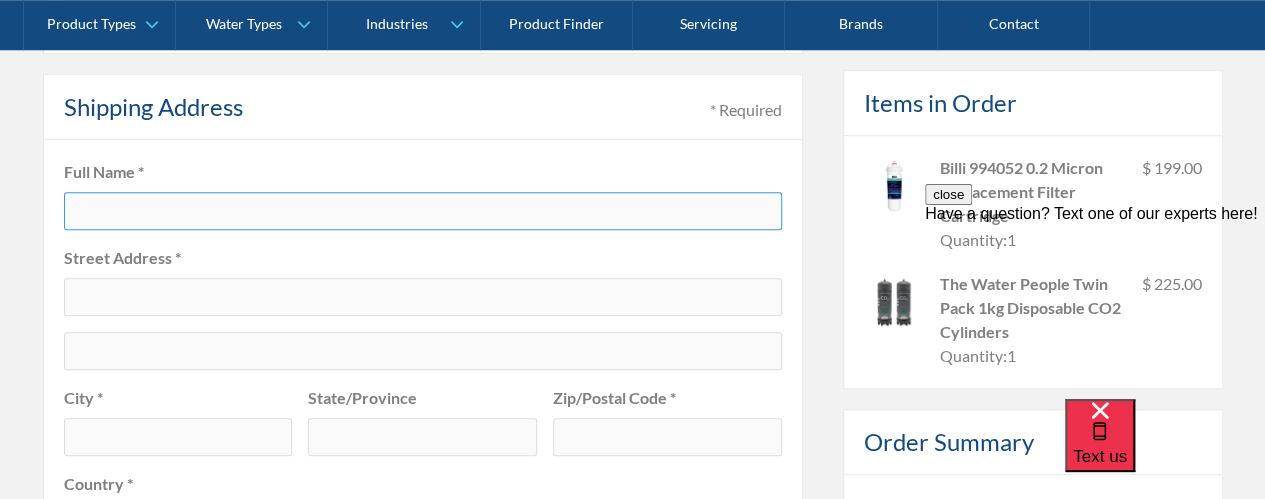 click at bounding box center [423, 211] 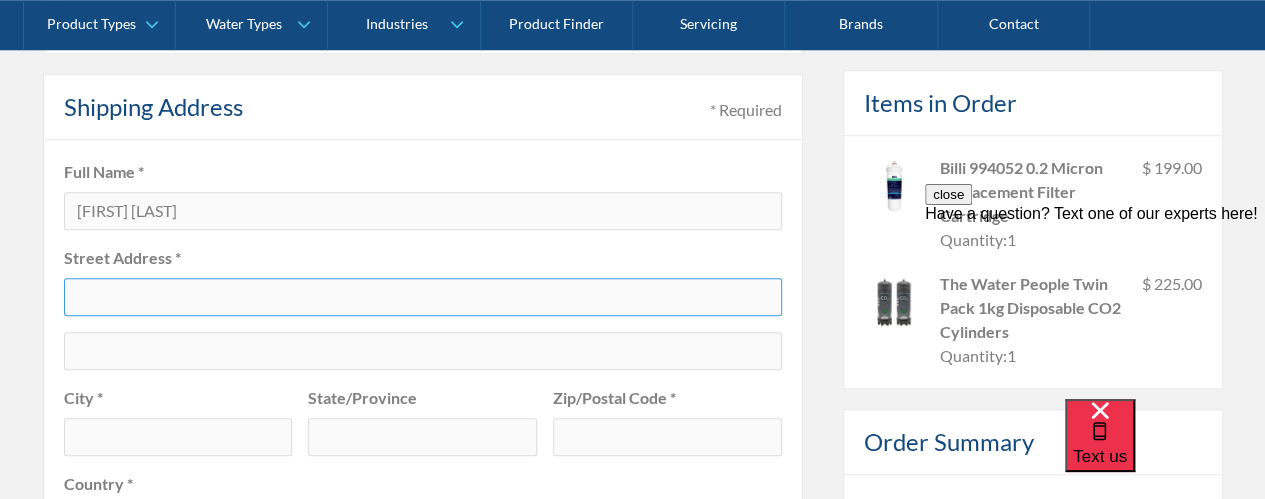 type on "[NUMBER] [STREET]," 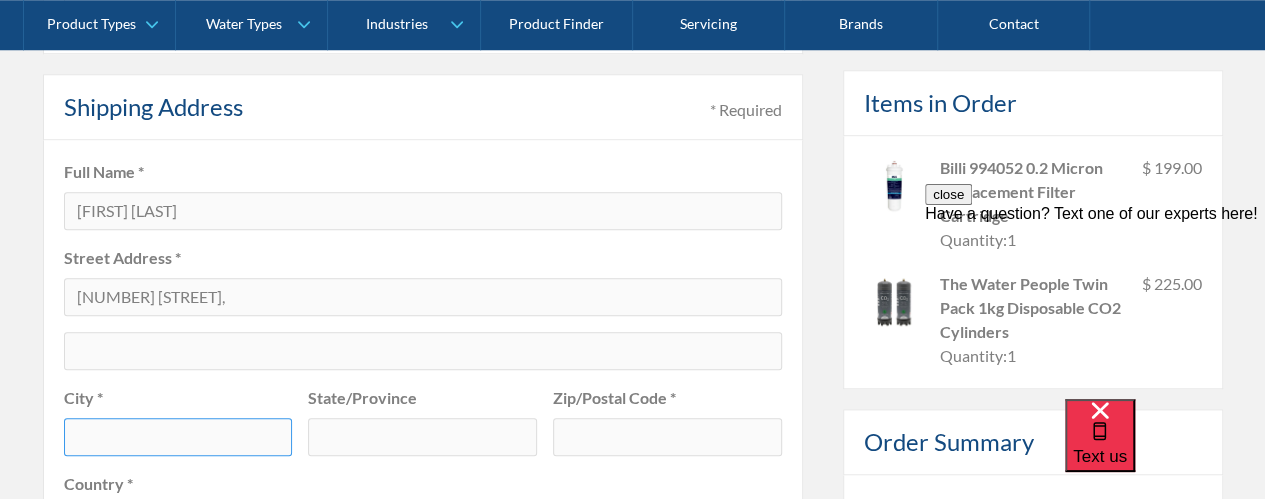 type on "[CITY]" 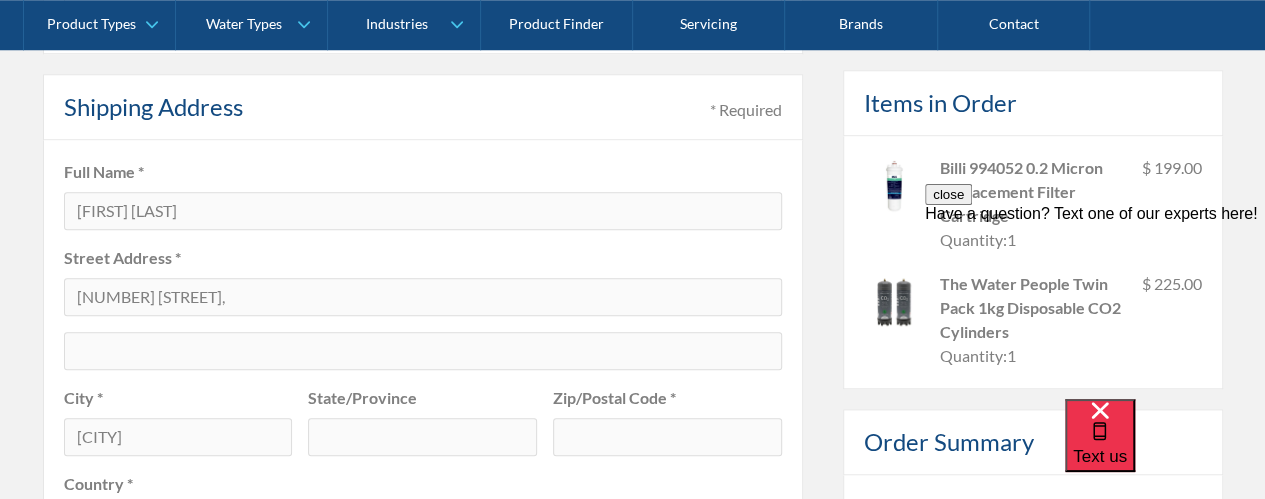 type on "[STATE]" 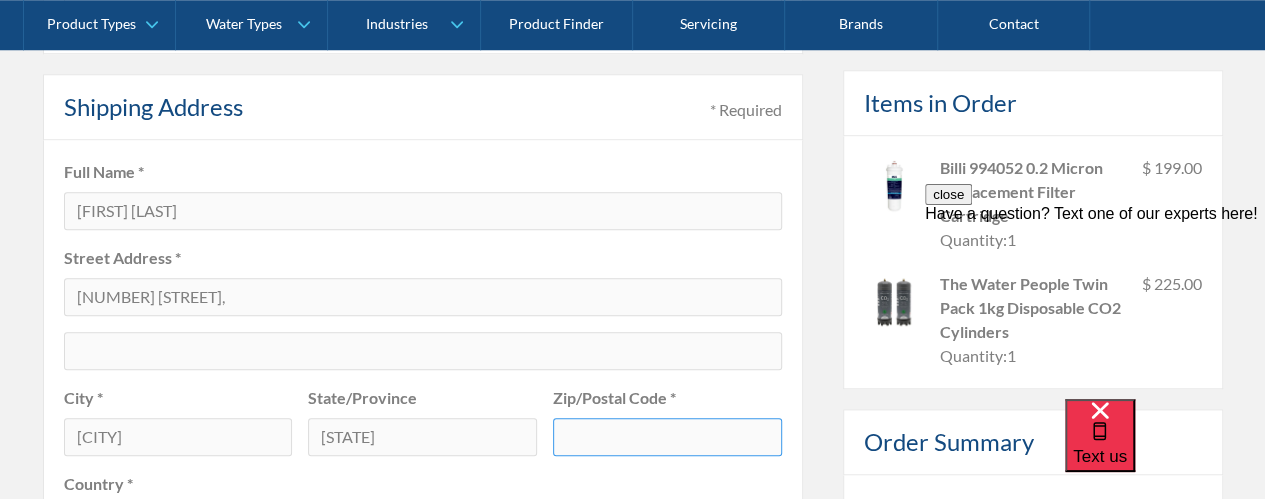 type on "2067" 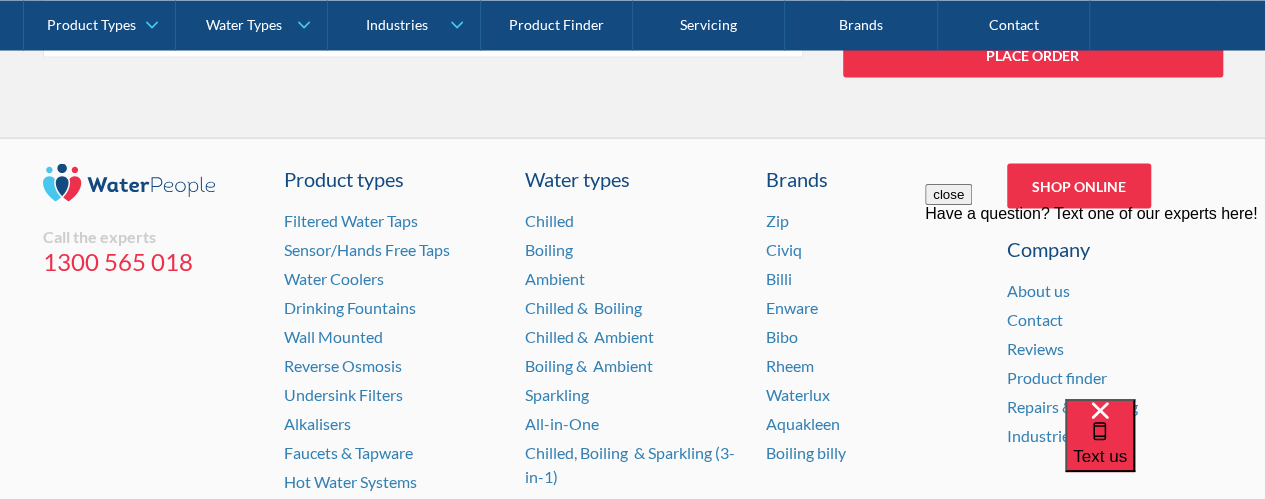 scroll, scrollTop: 1800, scrollLeft: 0, axis: vertical 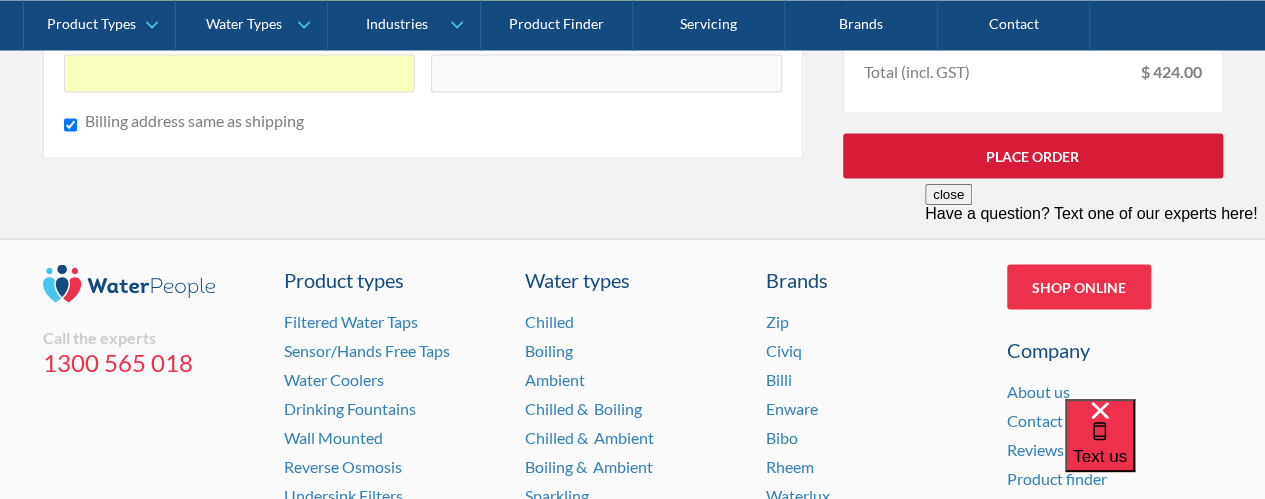 click on "Place Order" at bounding box center (1033, 155) 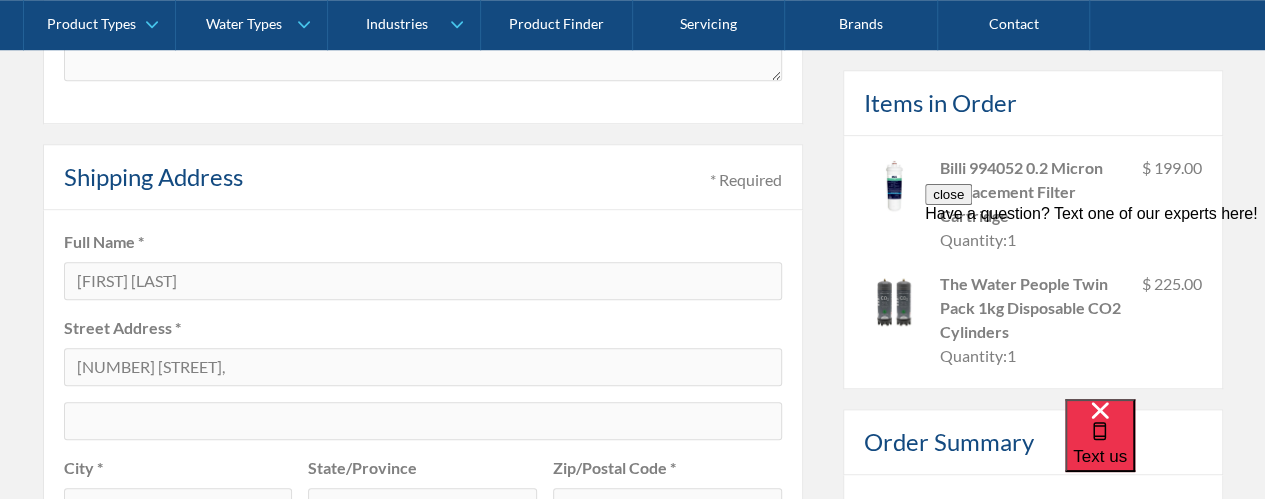 scroll, scrollTop: 800, scrollLeft: 0, axis: vertical 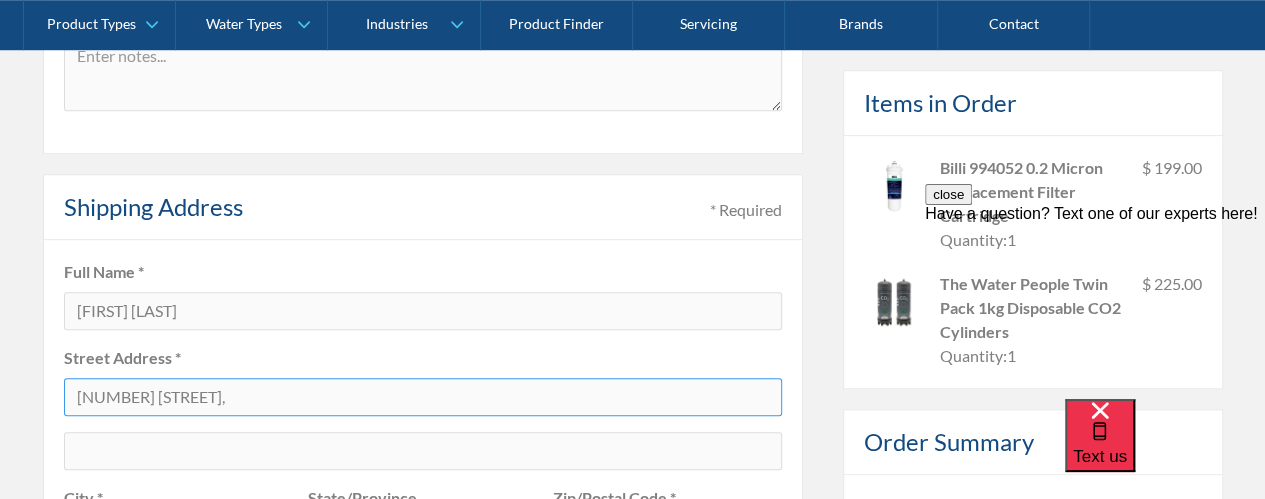 click on "[NUMBER] [STREET]," at bounding box center (423, 397) 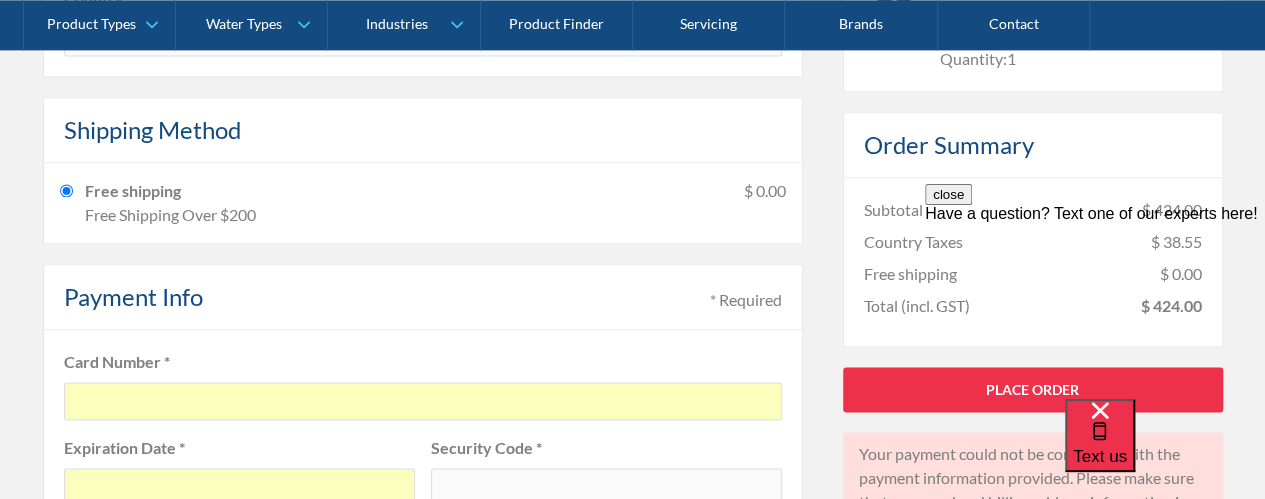 scroll, scrollTop: 1500, scrollLeft: 0, axis: vertical 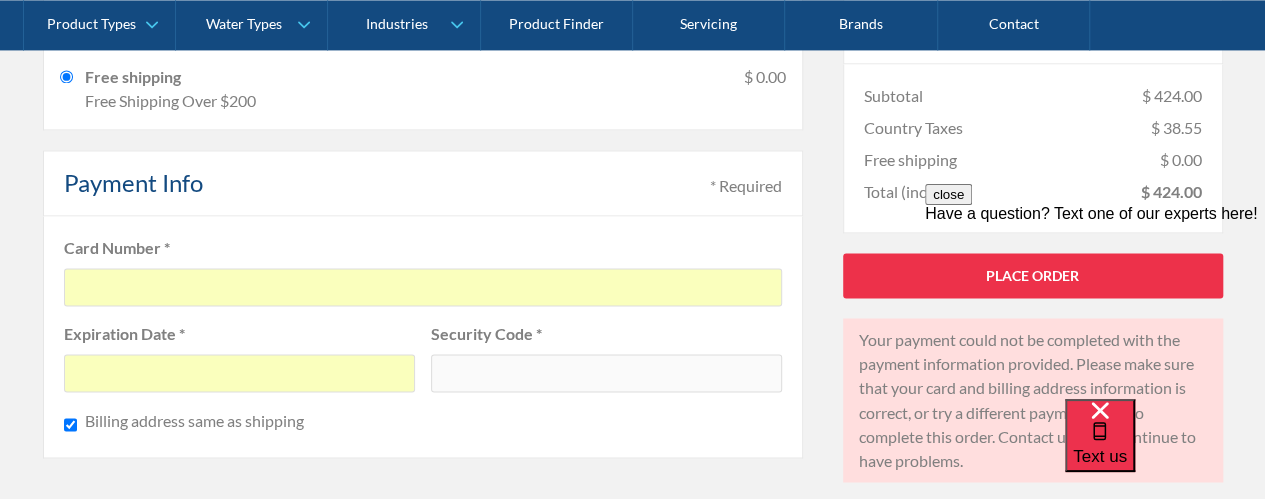 type on "26 Goodchap Rd" 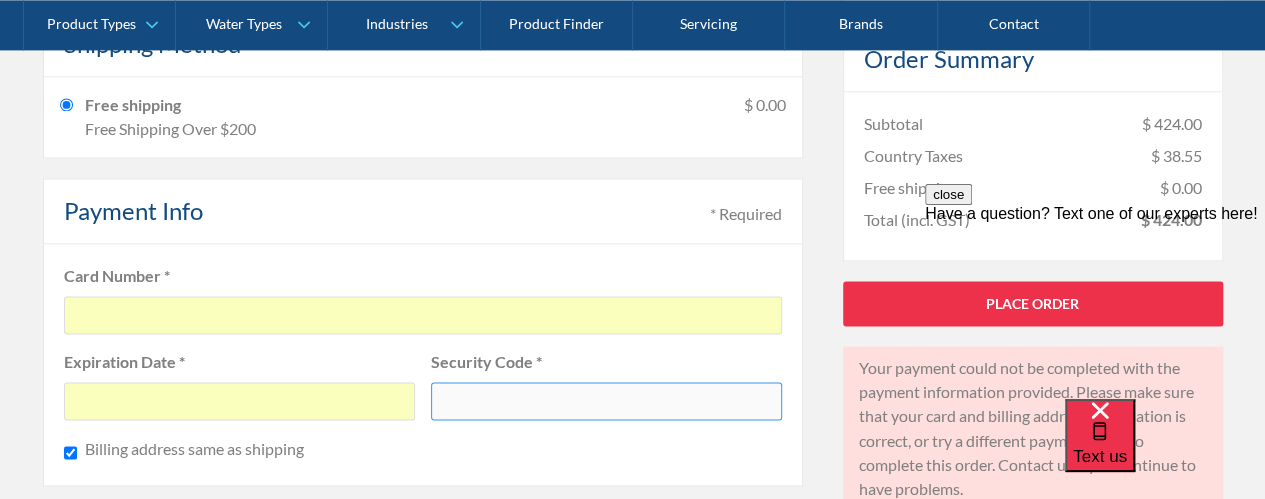 scroll, scrollTop: 1600, scrollLeft: 0, axis: vertical 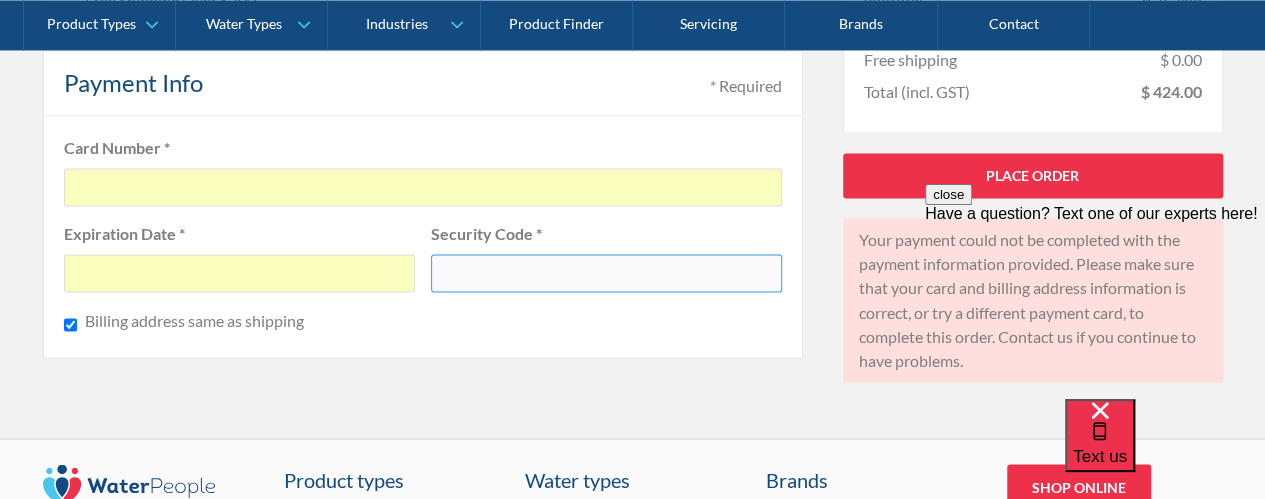 click on "Card Number * Expiration Date * Security Code * Billing address same as shipping" at bounding box center [423, 237] 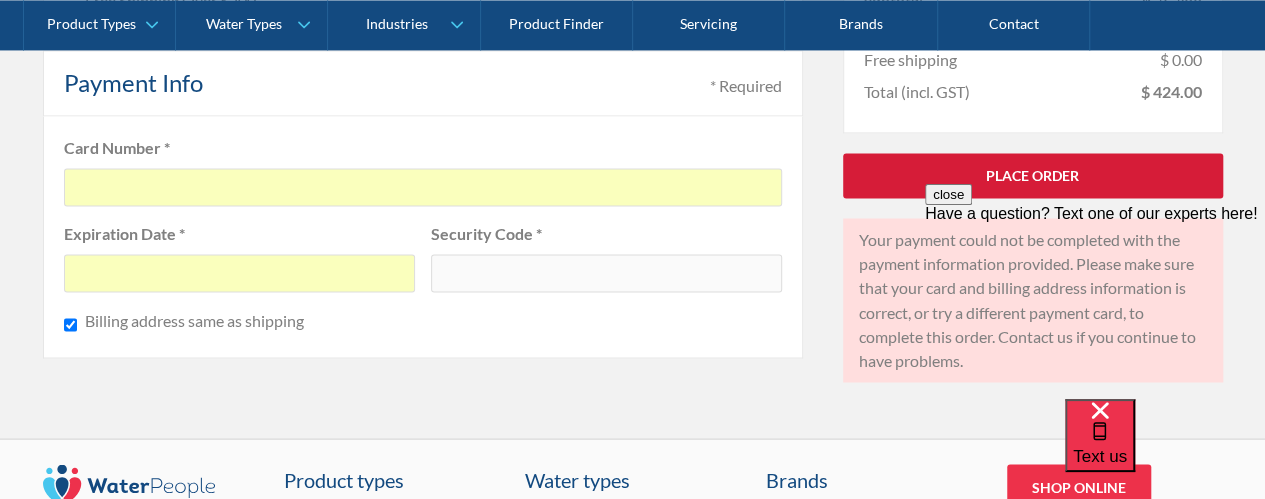 drag, startPoint x: 1032, startPoint y: 169, endPoint x: 61, endPoint y: 22, distance: 982.06415 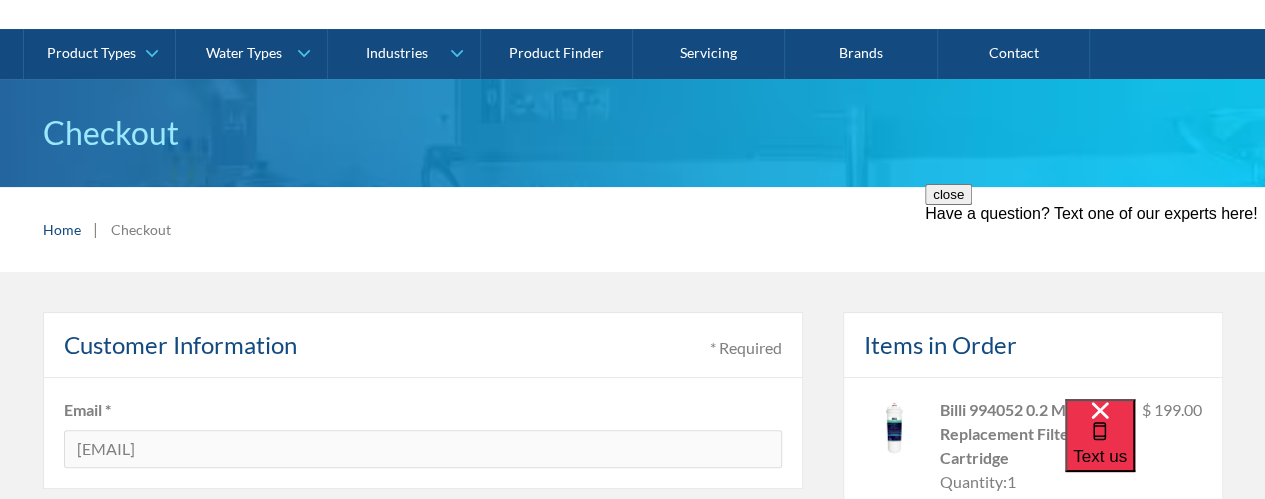 scroll, scrollTop: 0, scrollLeft: 0, axis: both 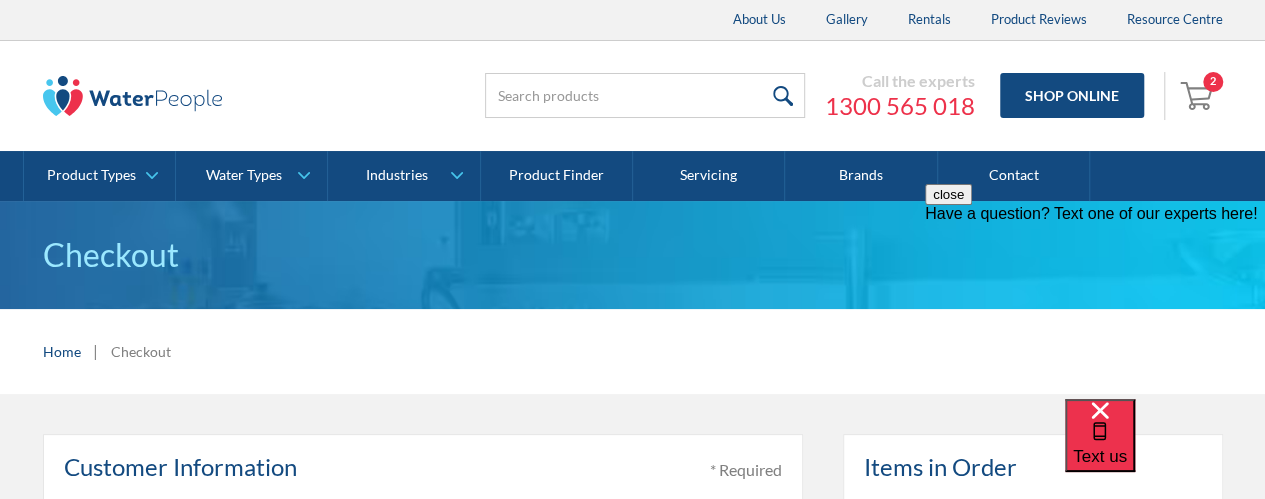 click at bounding box center [1199, 95] 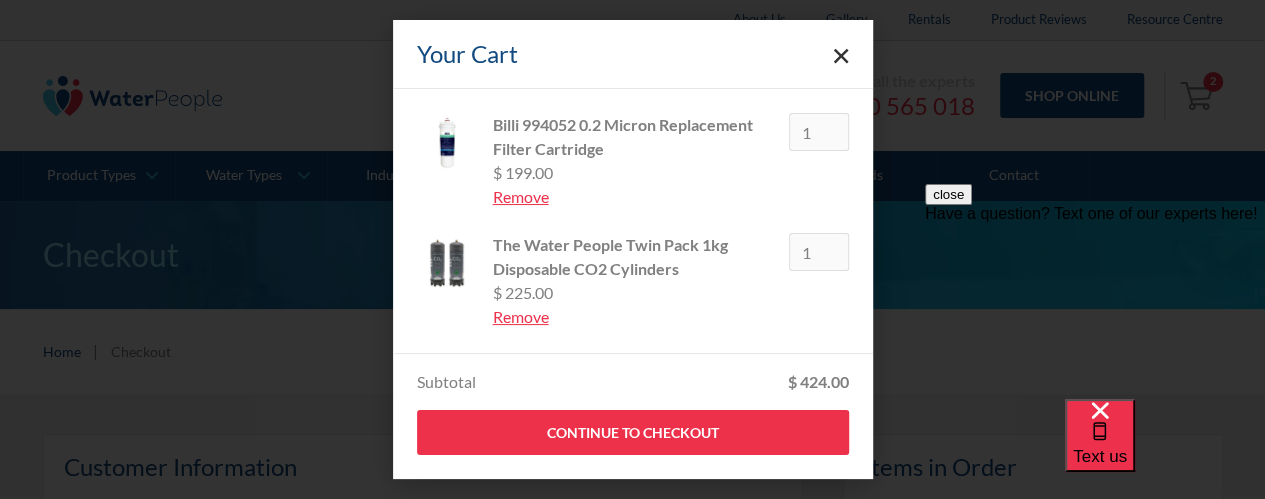 scroll, scrollTop: 300, scrollLeft: 0, axis: vertical 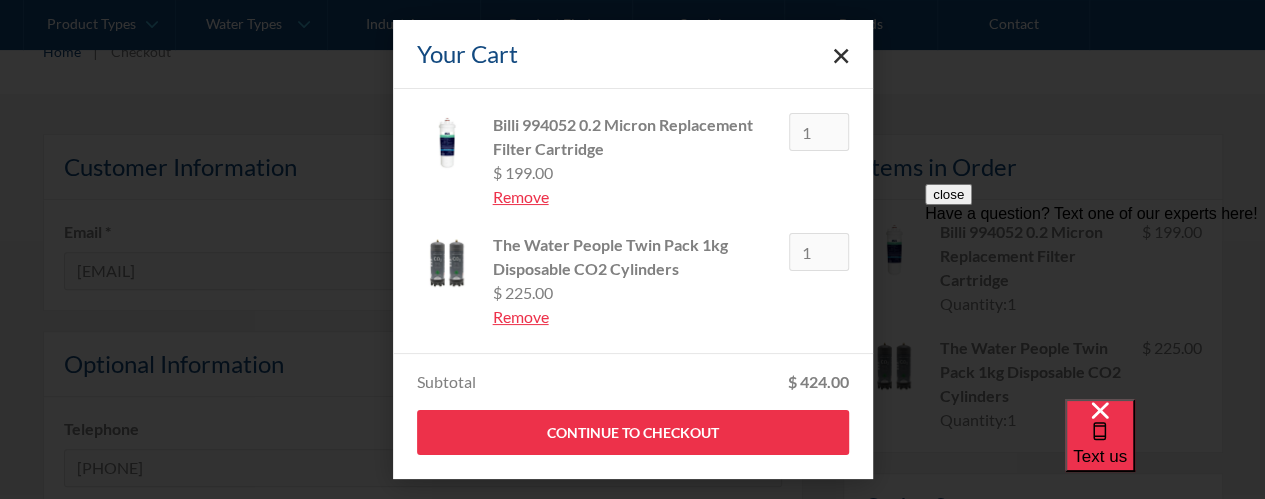 click on "Remove" at bounding box center [633, 317] 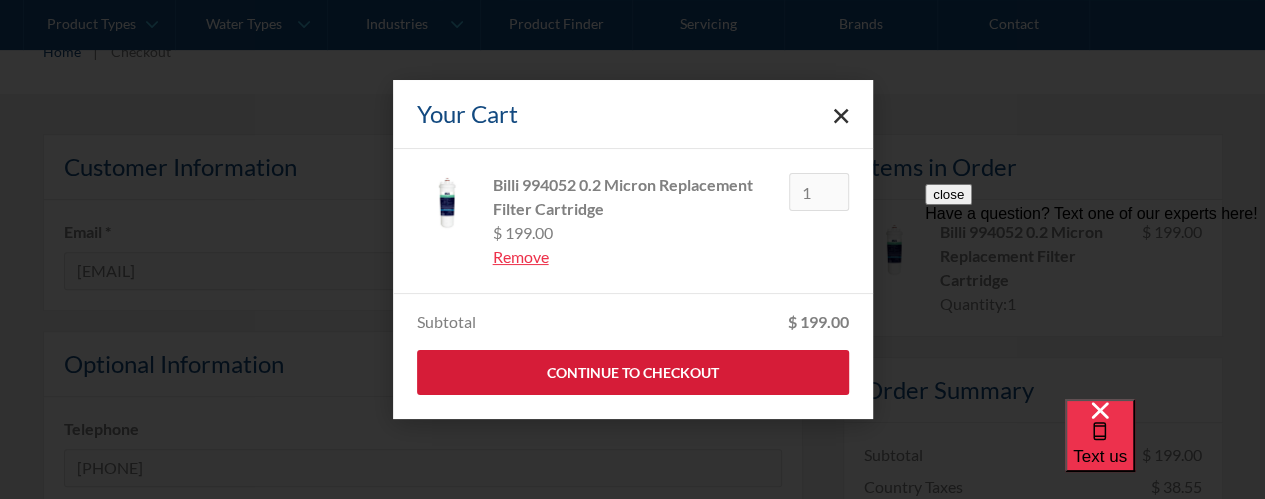 click on "Continue to Checkout" at bounding box center (633, 372) 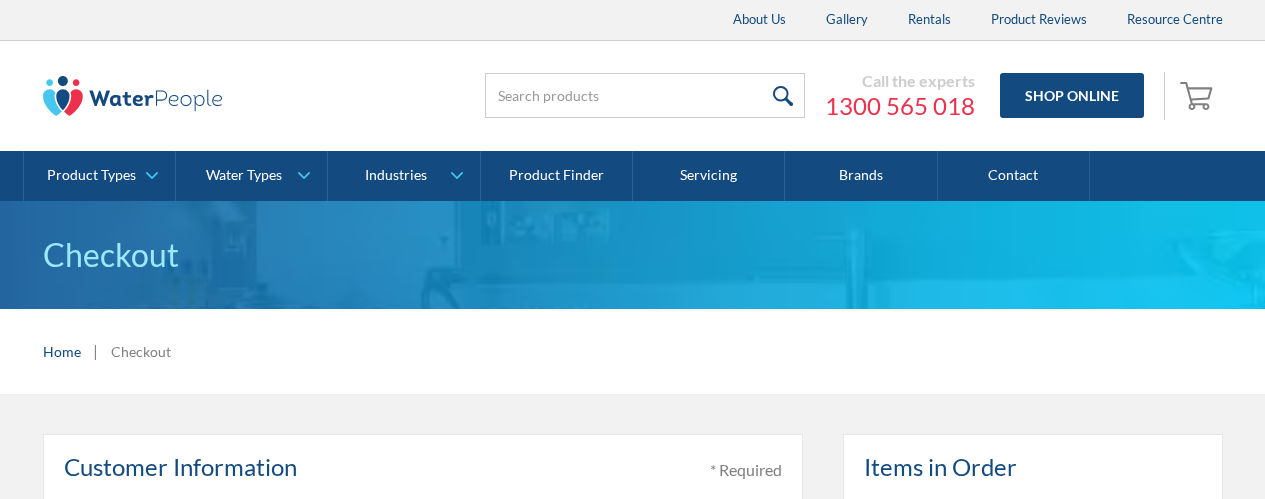 scroll, scrollTop: 0, scrollLeft: 0, axis: both 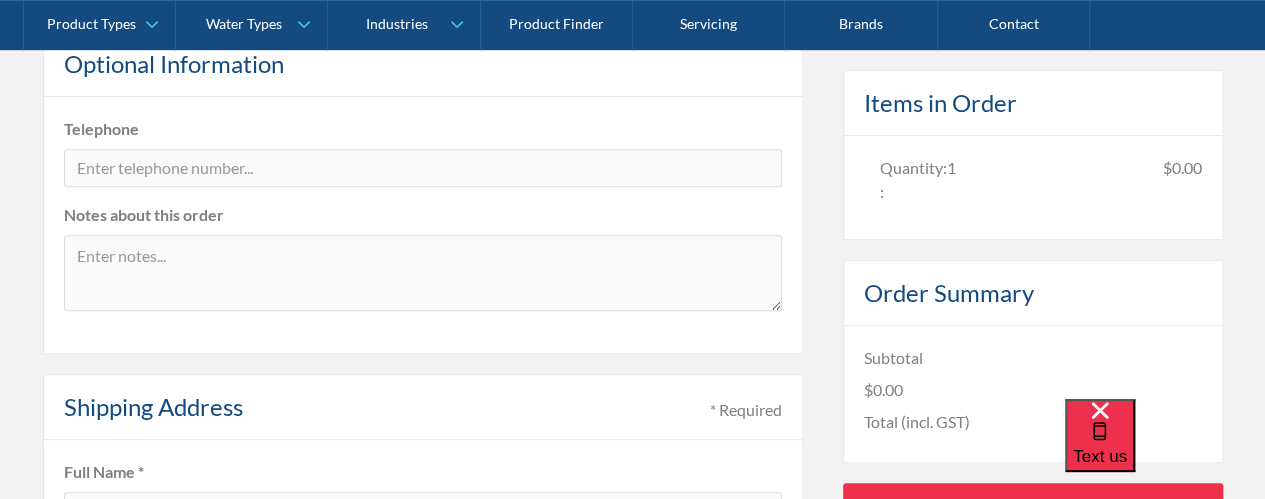 type on "roz.m.elliott@example.com" 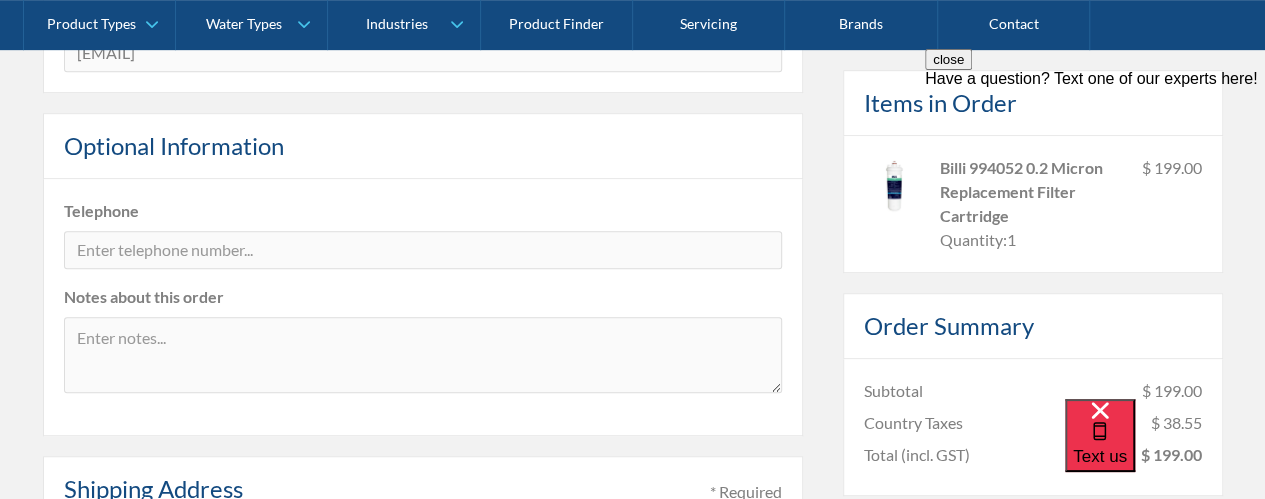 scroll, scrollTop: 0, scrollLeft: 0, axis: both 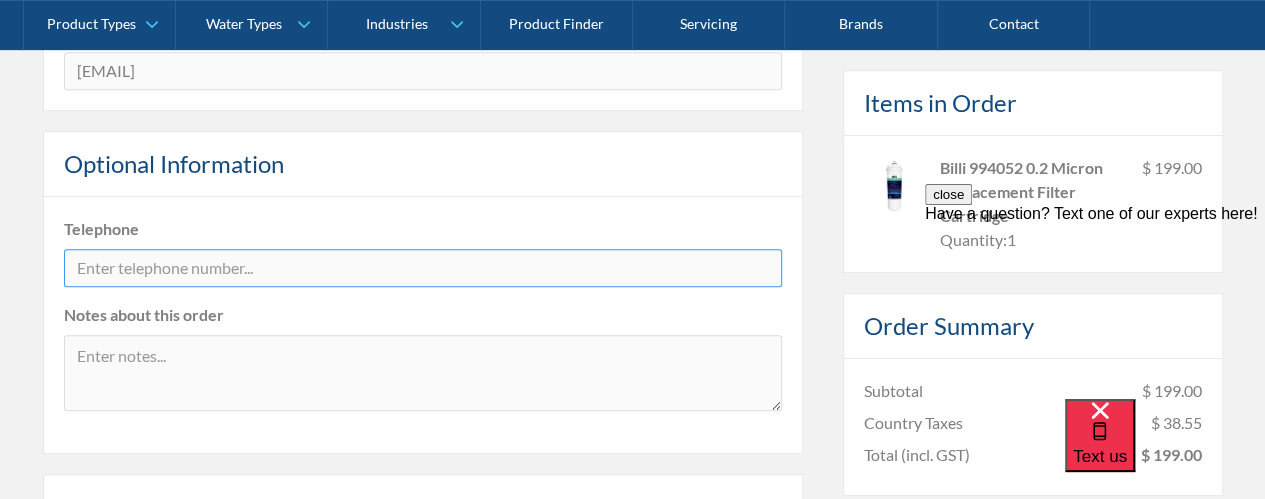 click at bounding box center (423, 268) 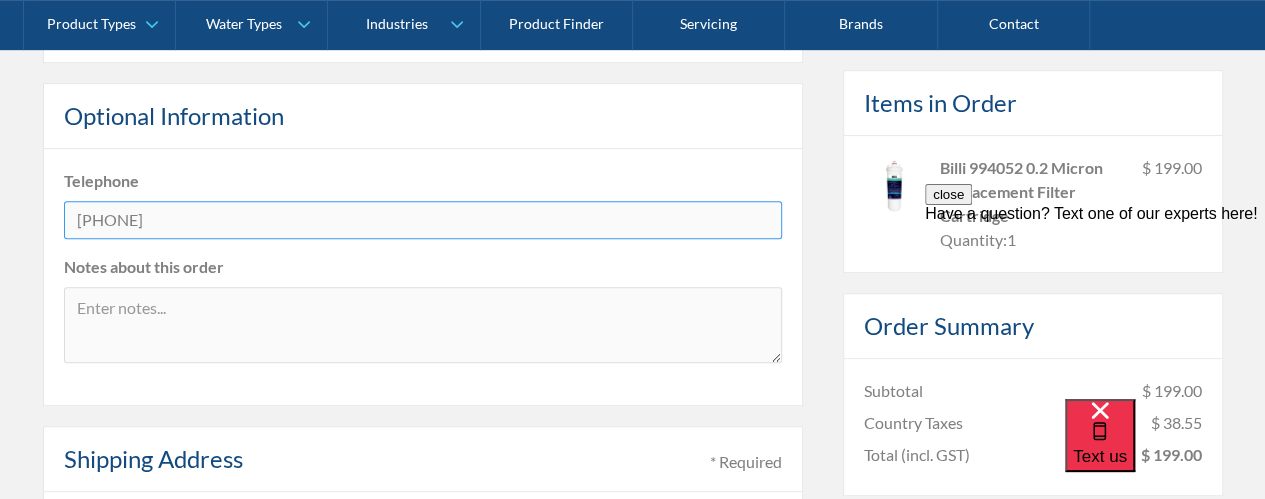 scroll, scrollTop: 600, scrollLeft: 0, axis: vertical 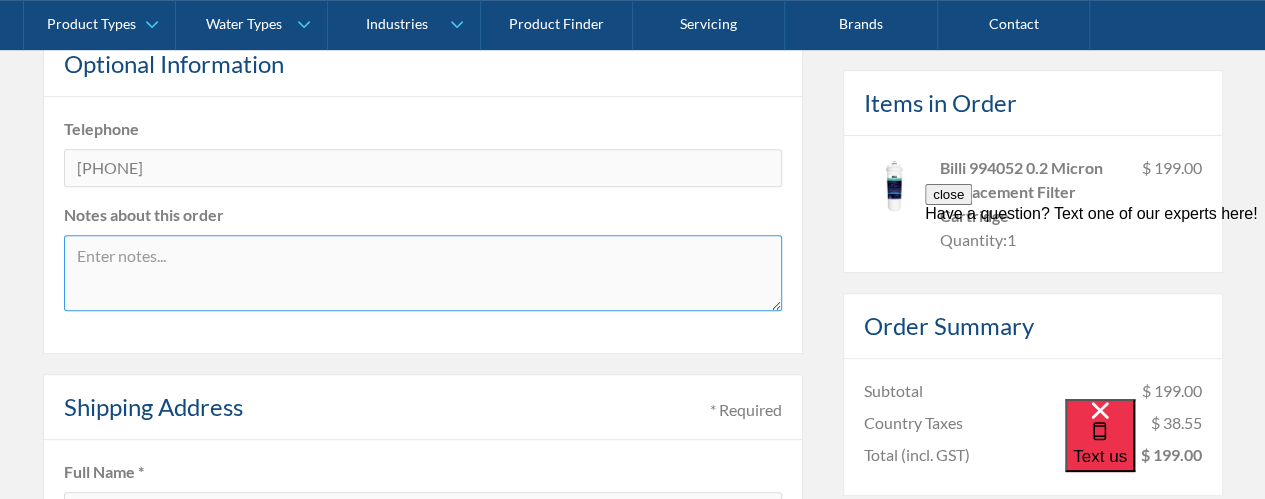 click at bounding box center [423, 273] 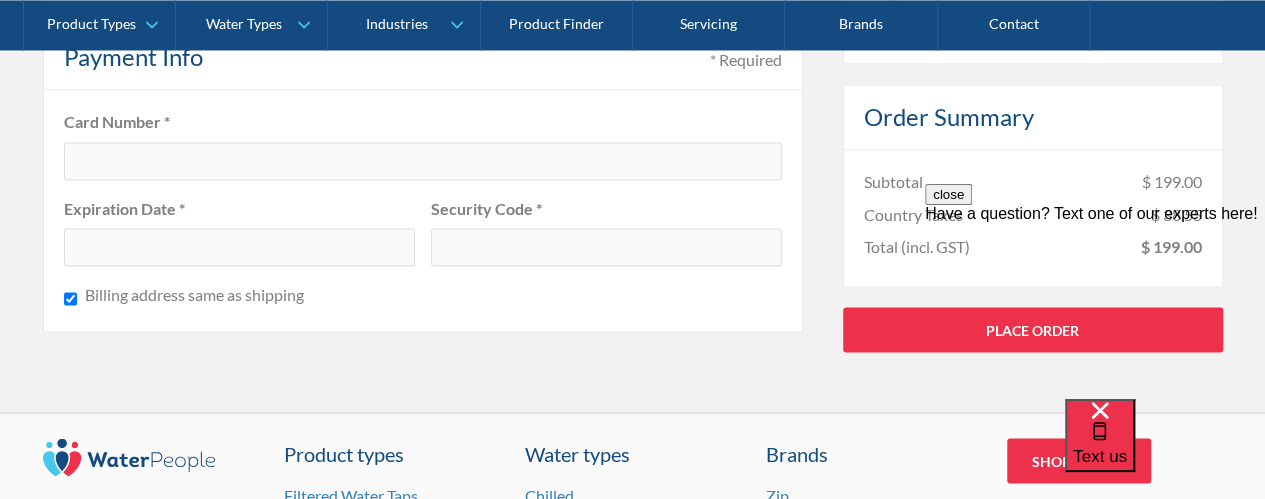scroll, scrollTop: 1700, scrollLeft: 0, axis: vertical 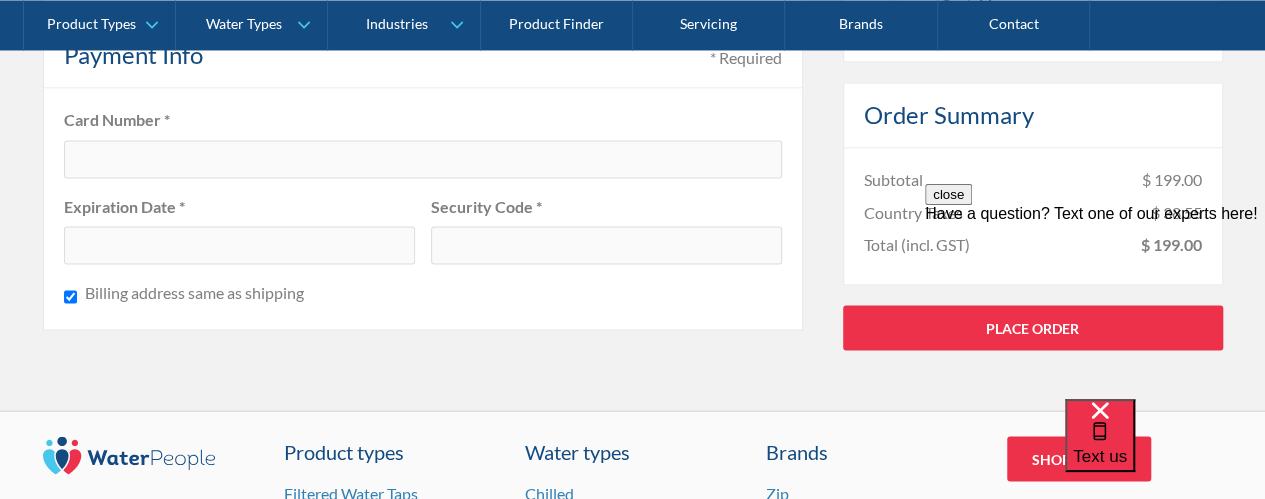 click on "Card Number * Expiration Date * Security Code * Billing address same as shipping" at bounding box center [423, 209] 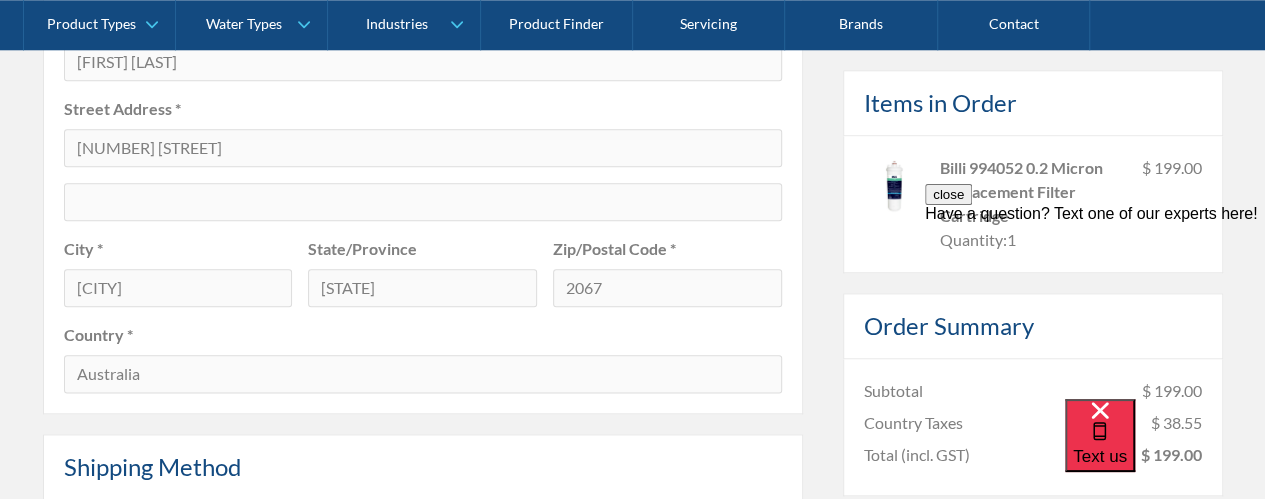 scroll, scrollTop: 900, scrollLeft: 0, axis: vertical 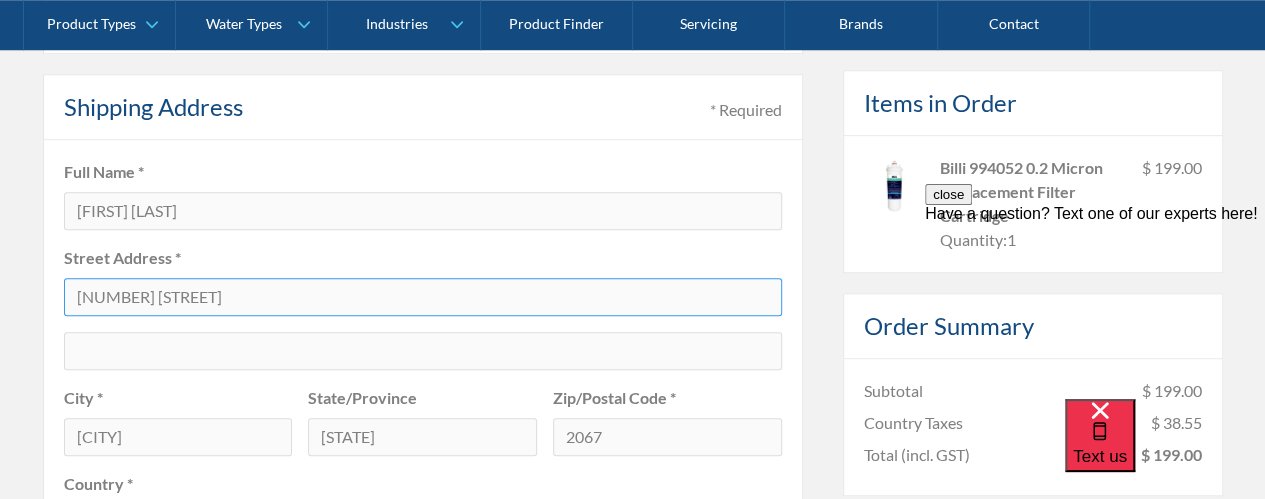 click on "26 Goodchap Rd" at bounding box center [423, 297] 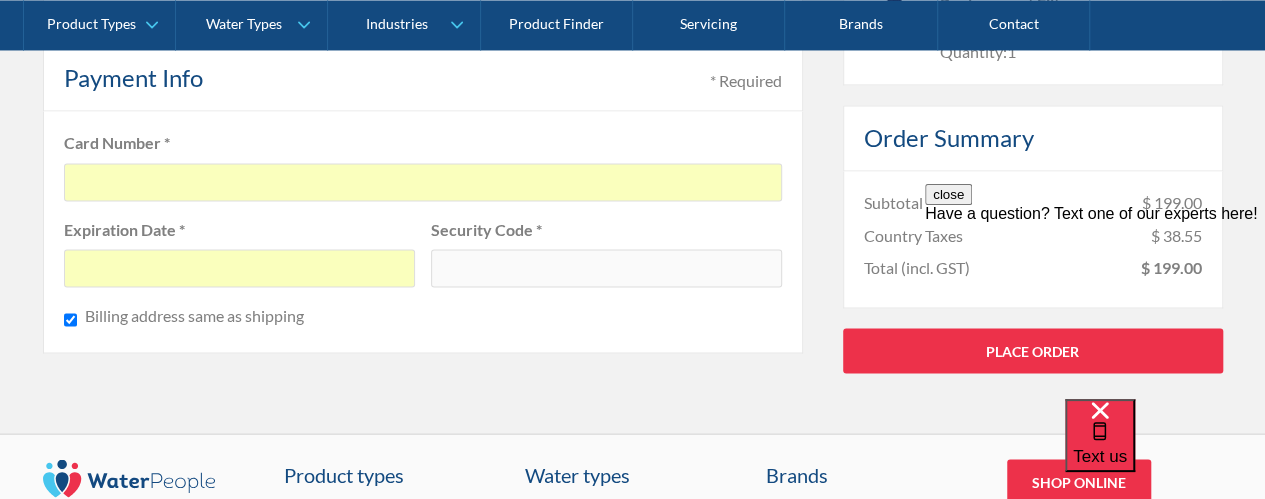 scroll, scrollTop: 1800, scrollLeft: 0, axis: vertical 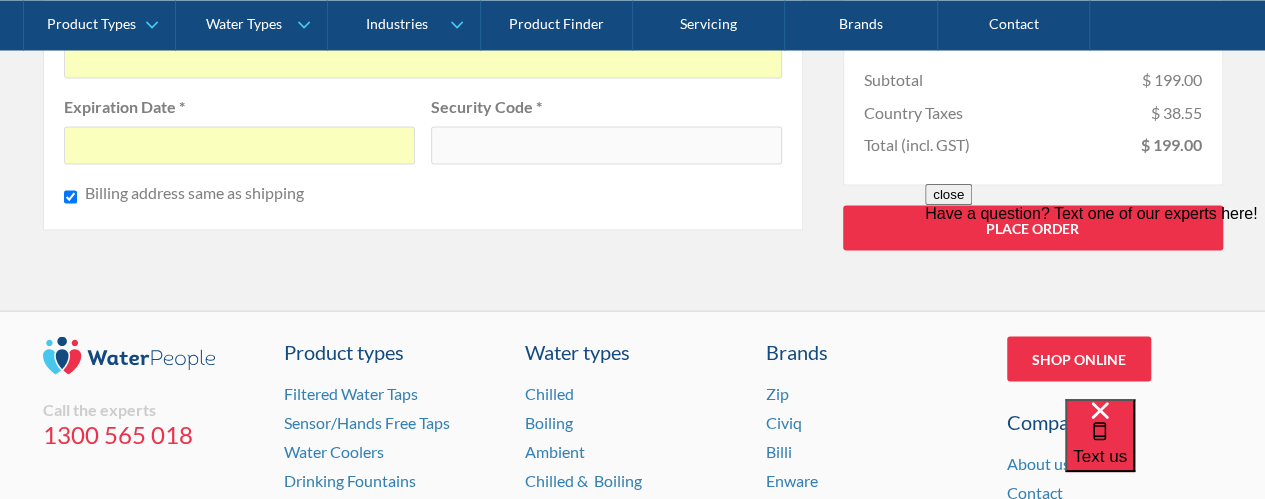click on "close Have a question? Text one of our experts here!" at bounding box center [1095, 304] 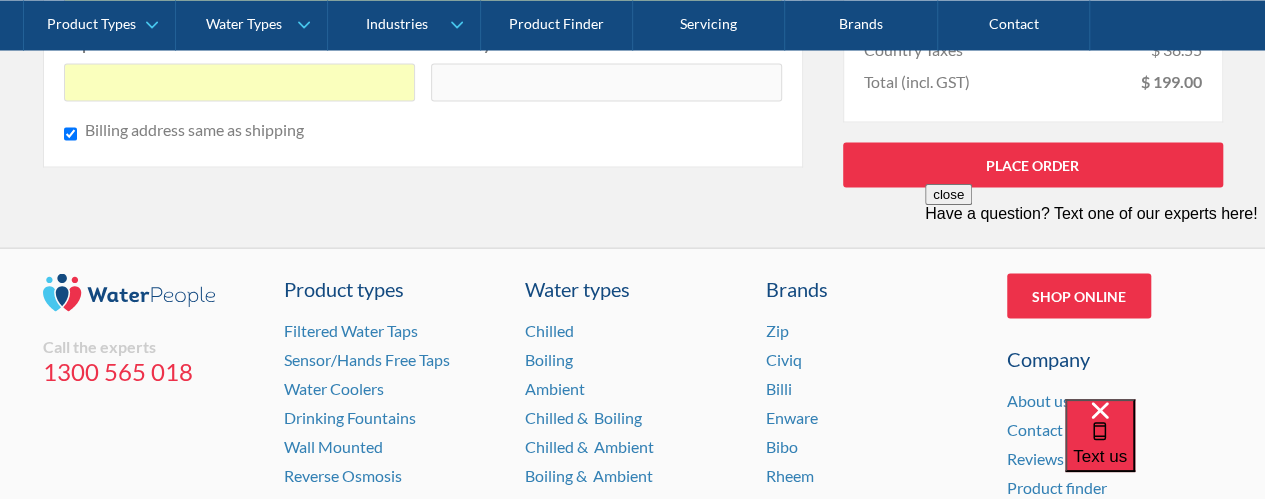 scroll, scrollTop: 1900, scrollLeft: 0, axis: vertical 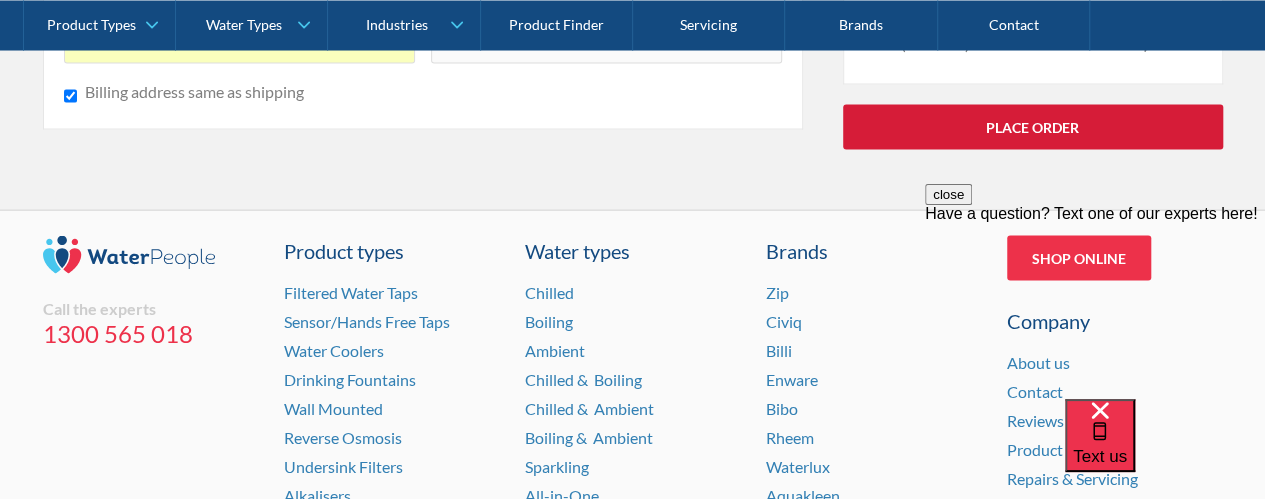 click on "Place Order" at bounding box center [1033, 127] 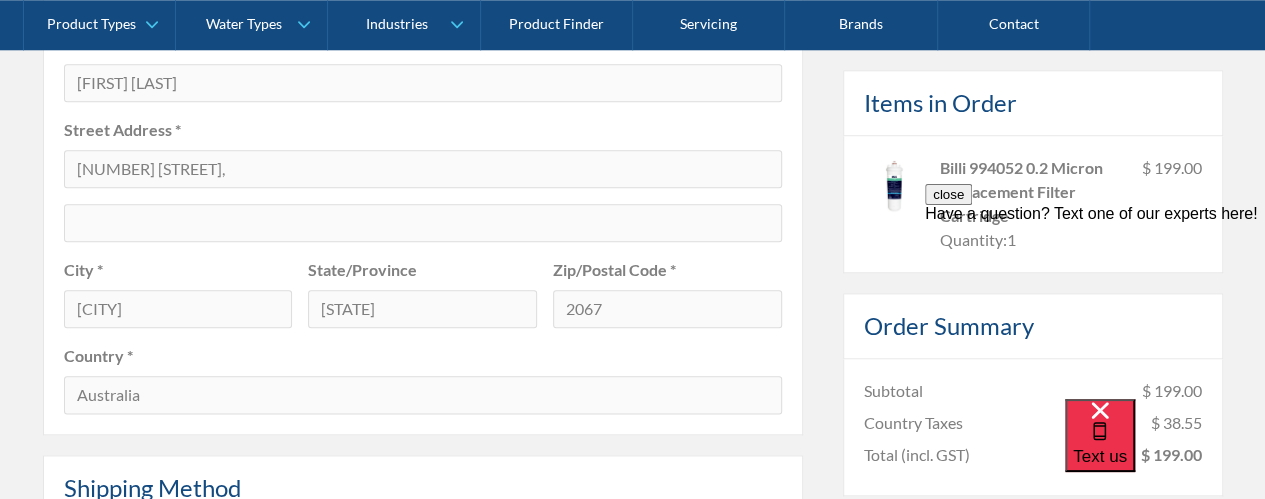 scroll, scrollTop: 1000, scrollLeft: 0, axis: vertical 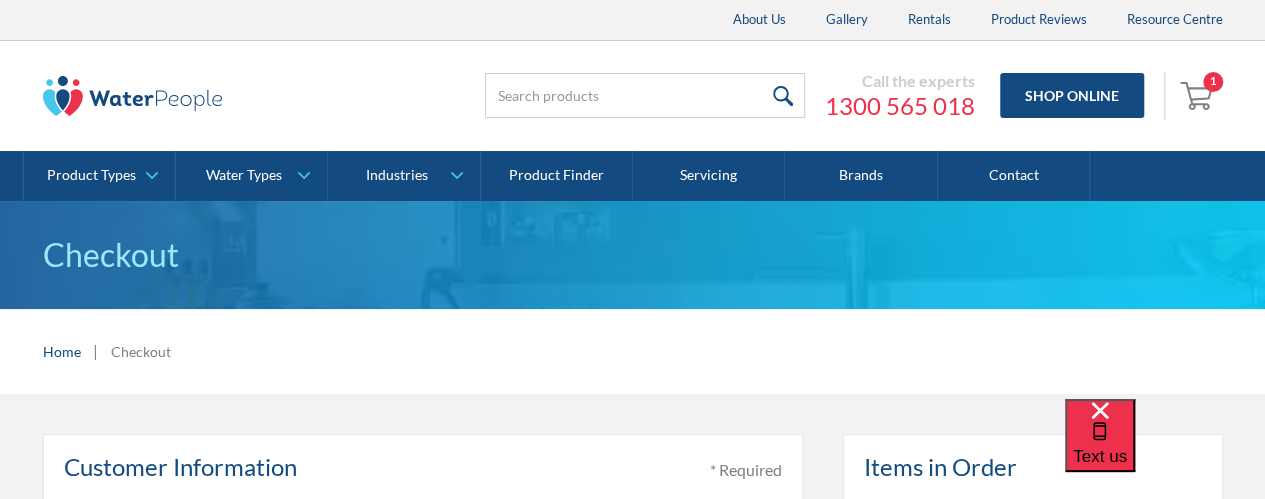 type on "roz.m.elliott@example.com" 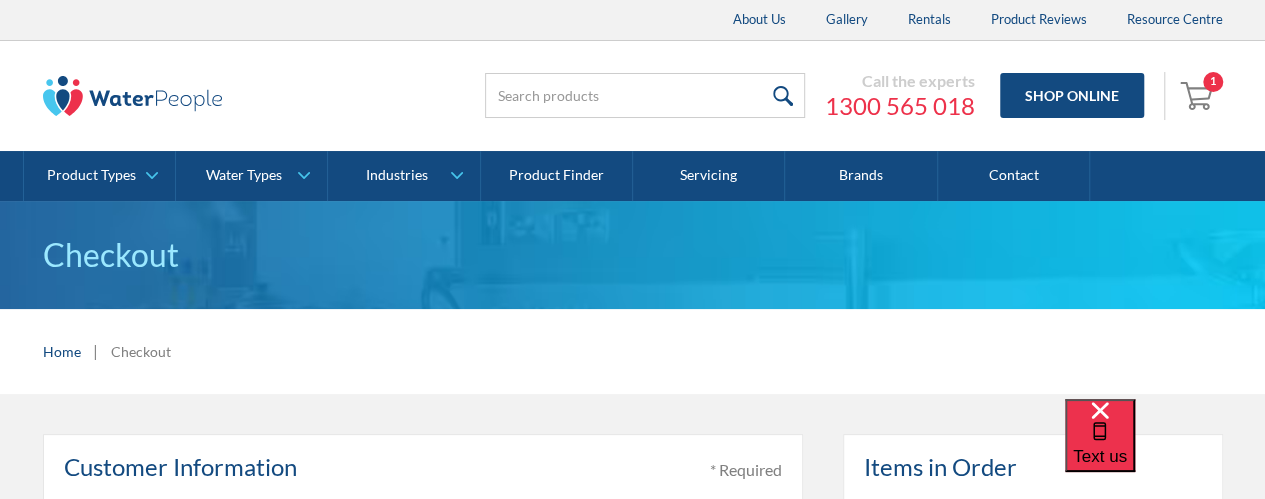 type on "[FIRST] [LAST]" 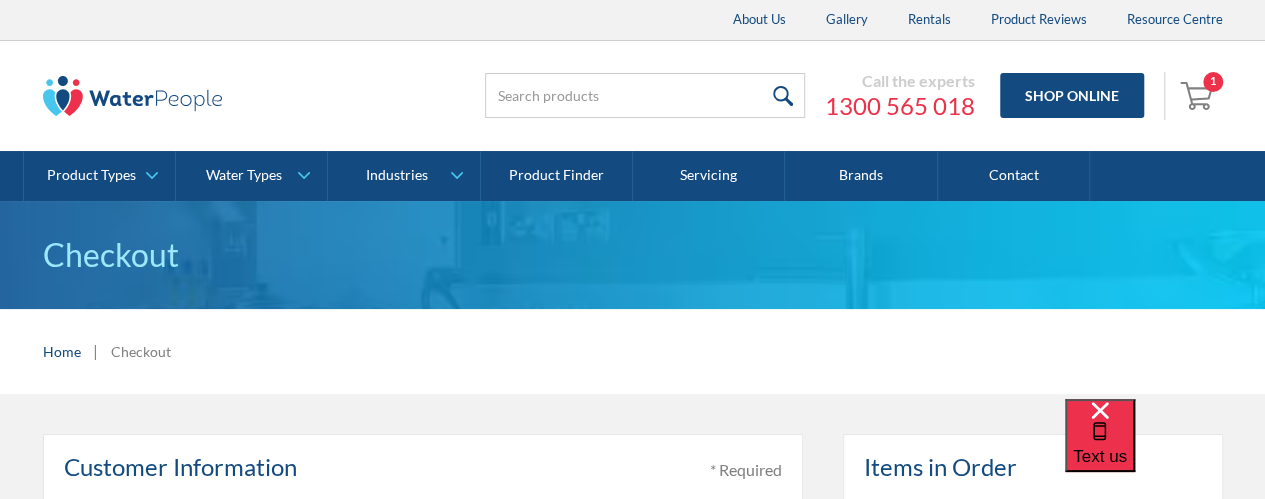type on "[NUMBER] [STREET]," 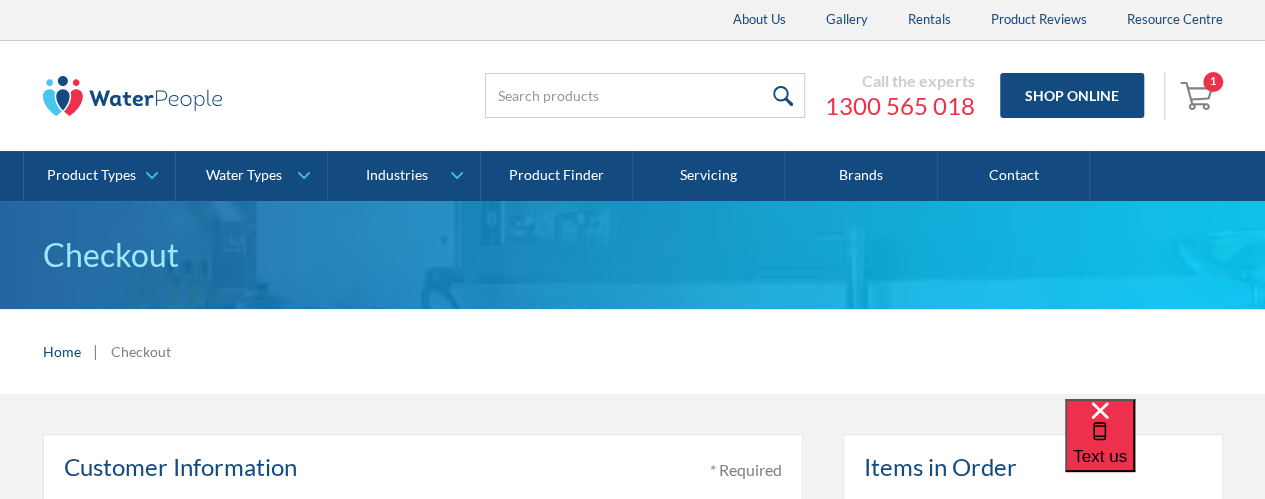 type on "[STATE]" 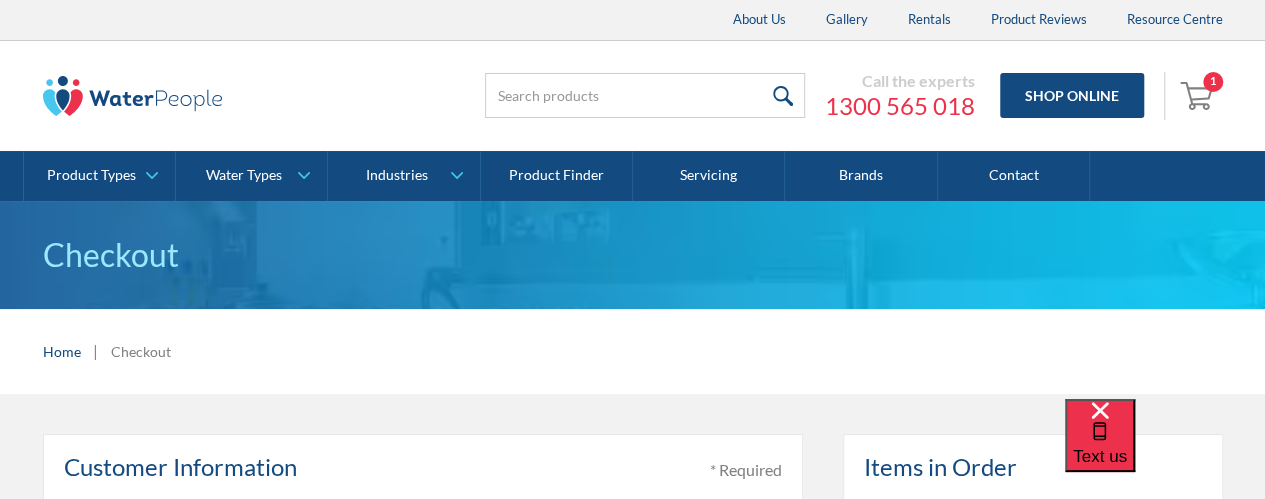 type on "2067" 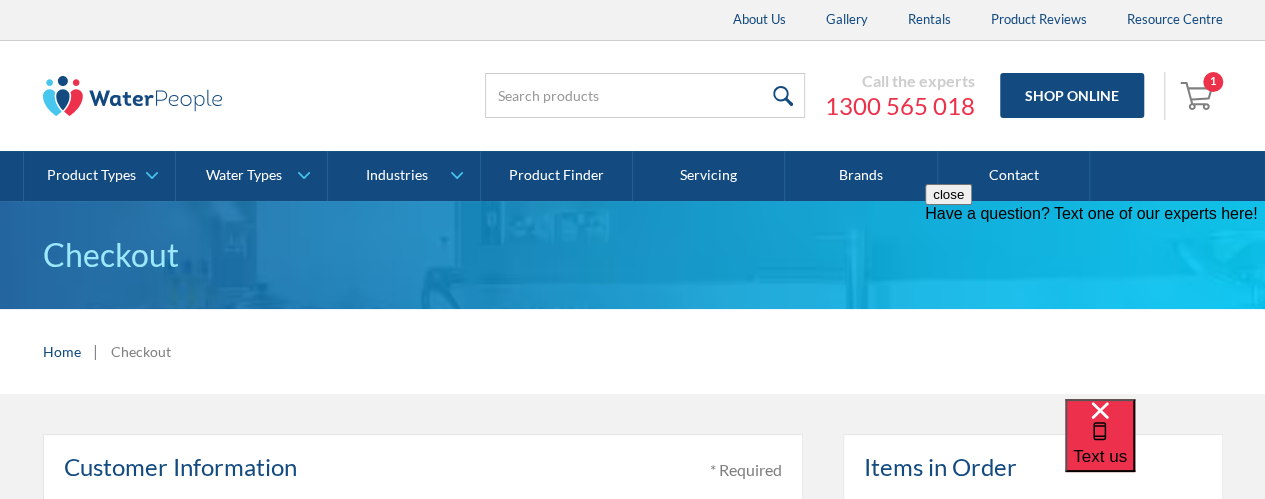 scroll, scrollTop: 0, scrollLeft: 0, axis: both 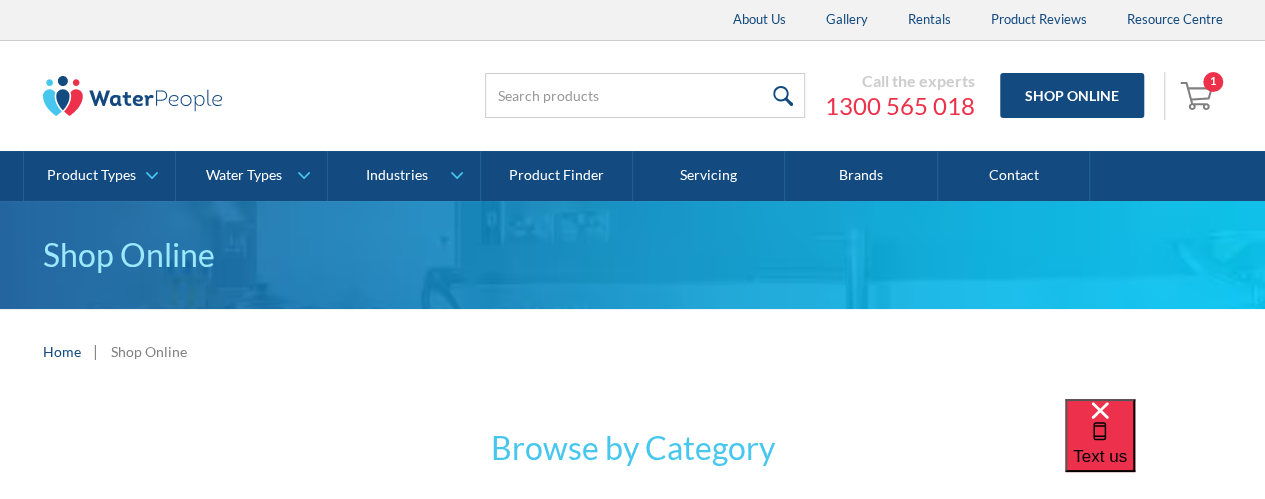 click on "1" at bounding box center [1213, 82] 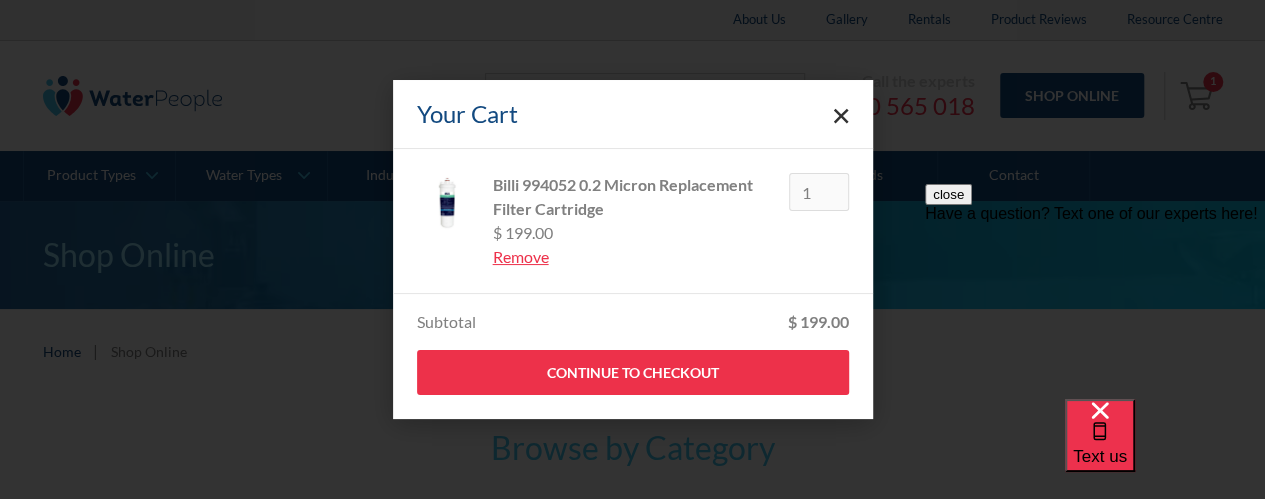 scroll, scrollTop: 0, scrollLeft: 0, axis: both 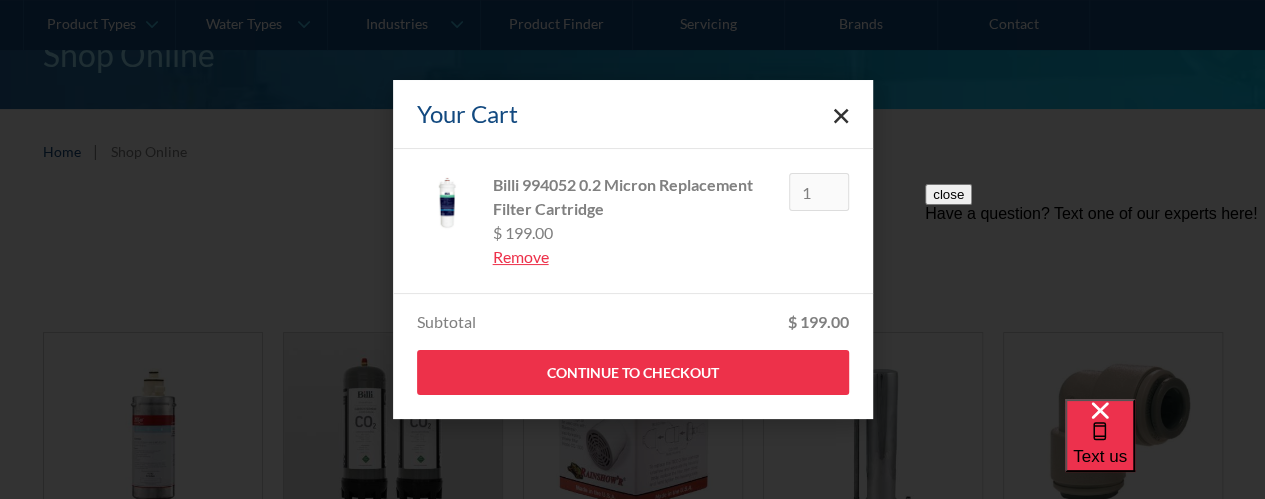 click 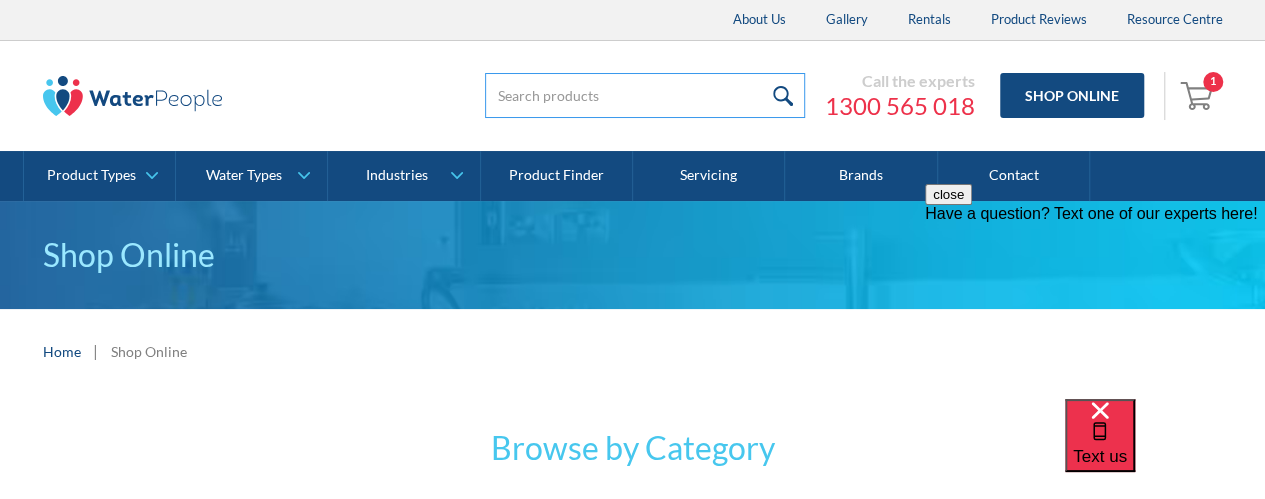 click at bounding box center [645, 95] 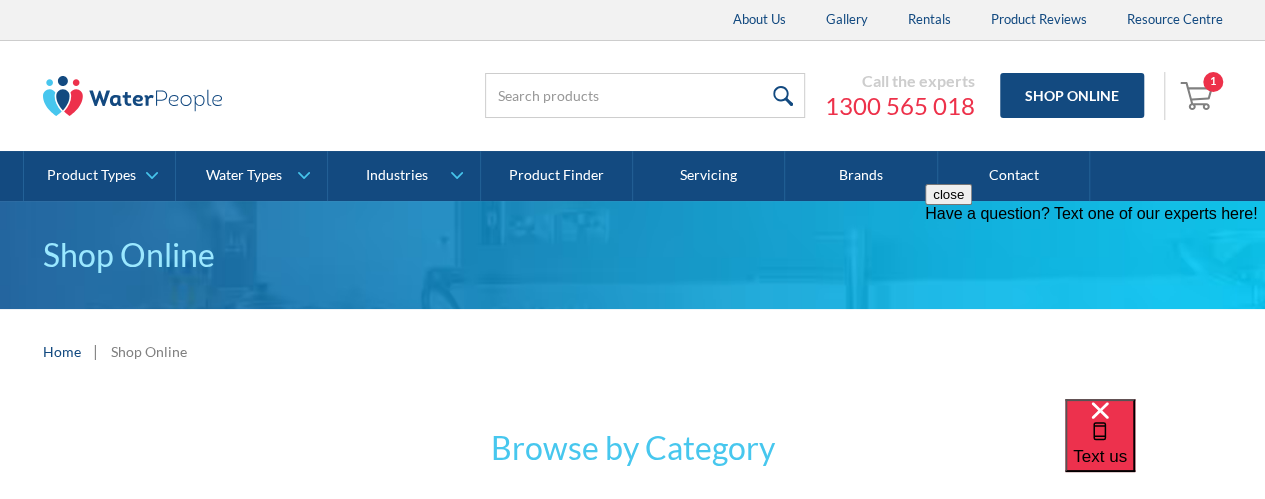 drag, startPoint x: 1199, startPoint y: 90, endPoint x: 1188, endPoint y: 98, distance: 13.601471 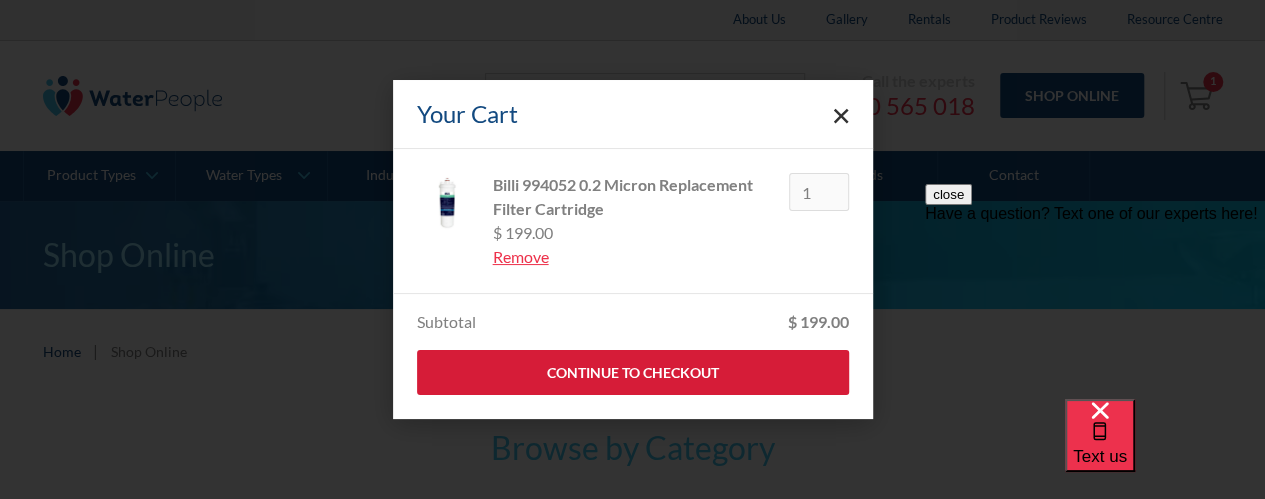 click on "Continue to Checkout" at bounding box center (633, 372) 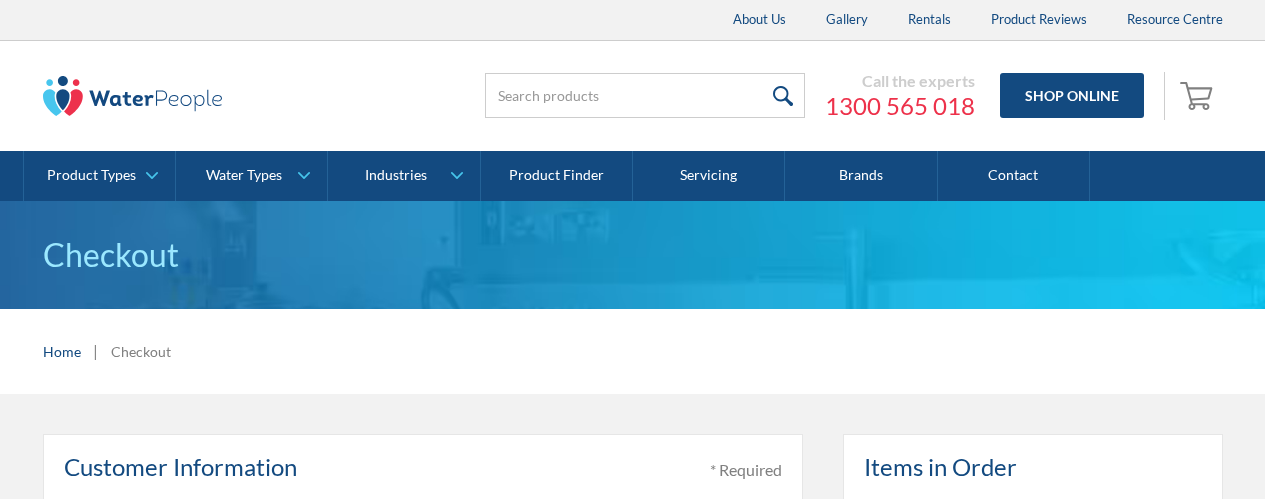 scroll, scrollTop: 0, scrollLeft: 0, axis: both 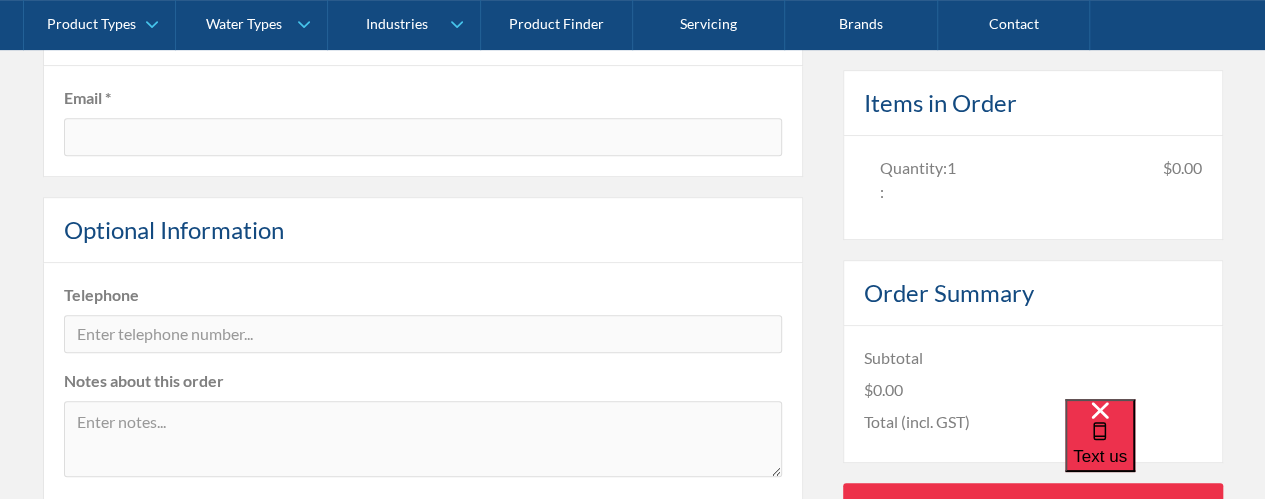 type on "[EMAIL]" 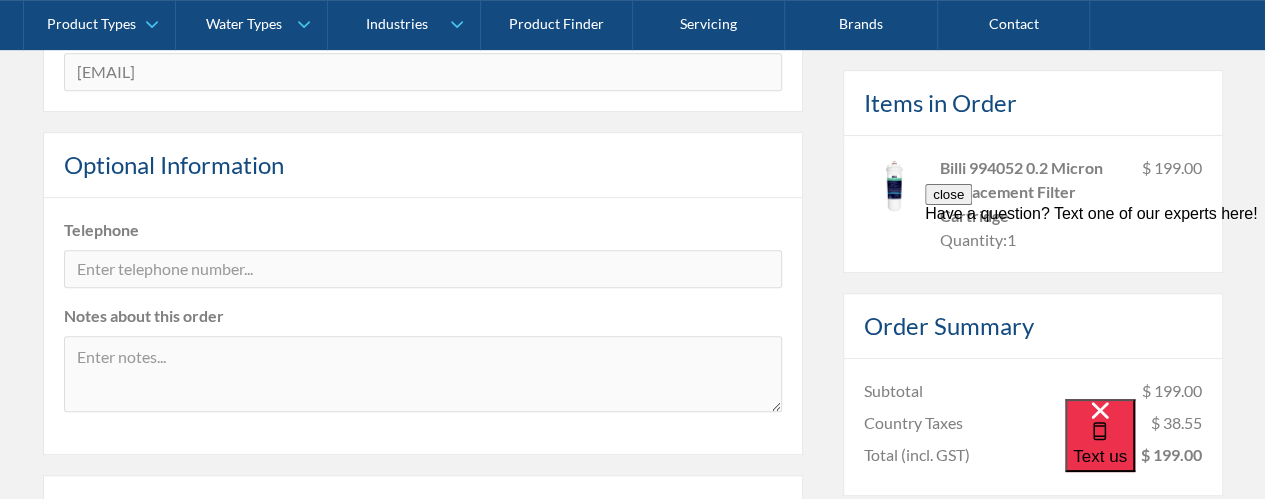 scroll, scrollTop: 500, scrollLeft: 0, axis: vertical 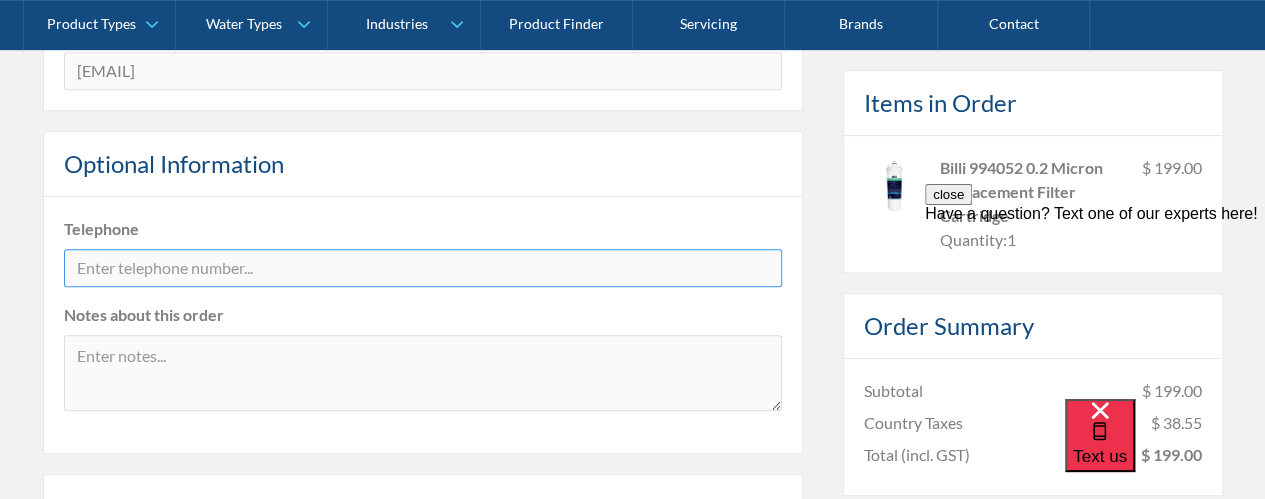 click at bounding box center [423, 268] 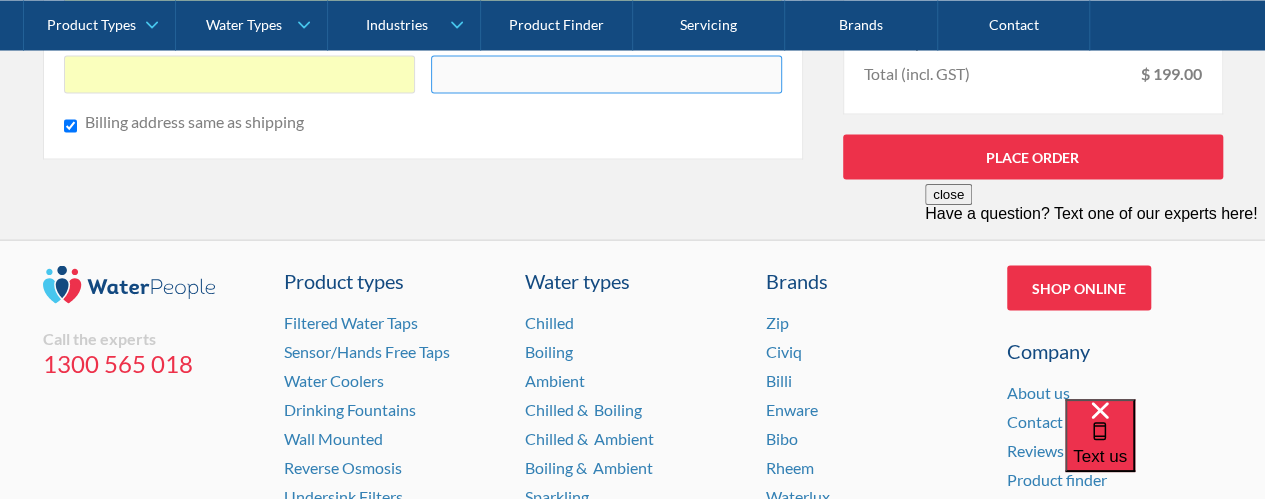 scroll, scrollTop: 1900, scrollLeft: 0, axis: vertical 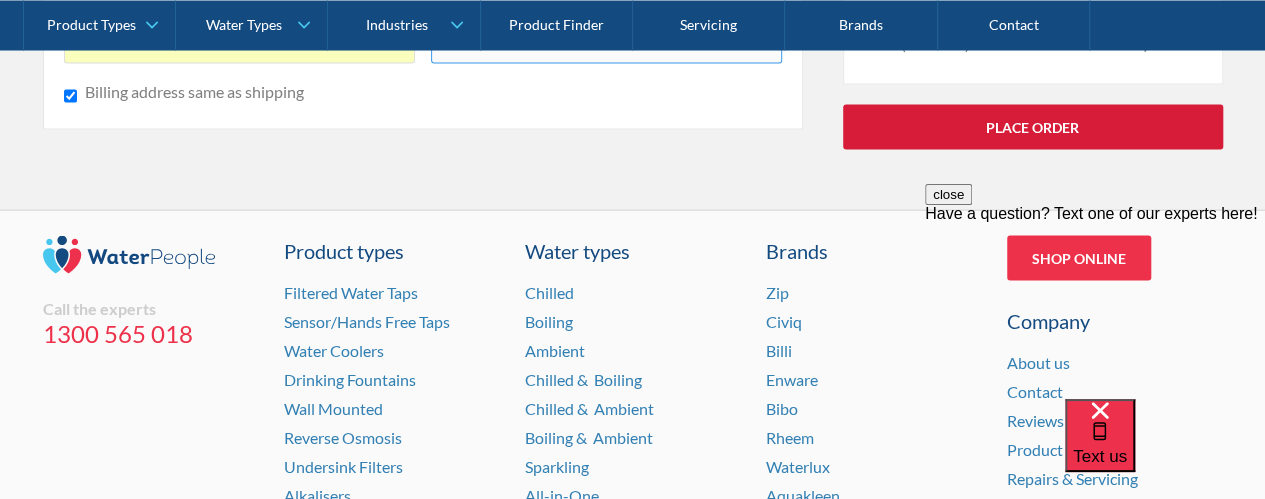 click on "Place Order" at bounding box center (1033, 127) 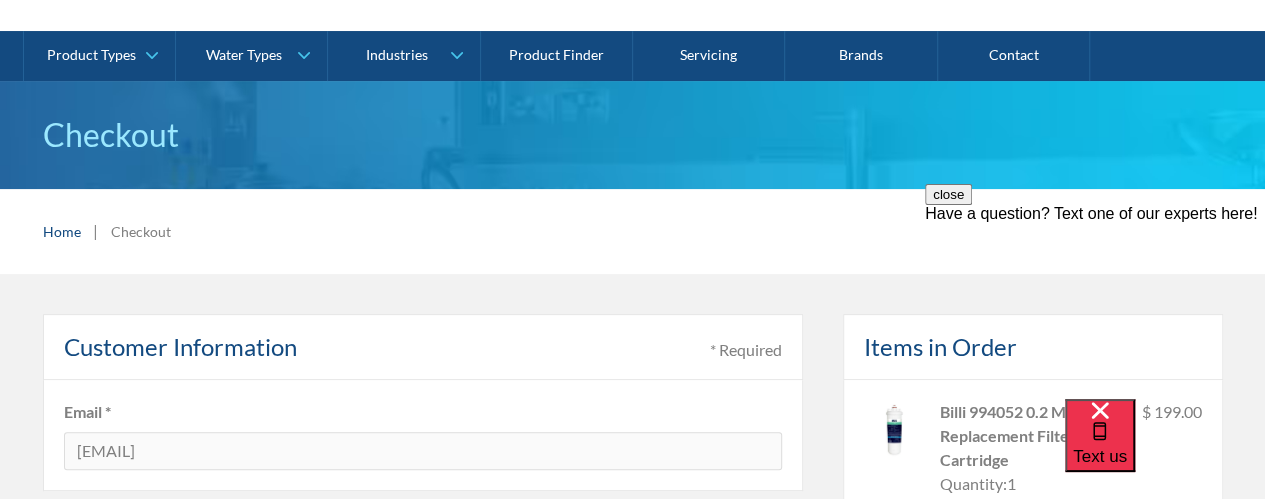 scroll, scrollTop: 0, scrollLeft: 0, axis: both 